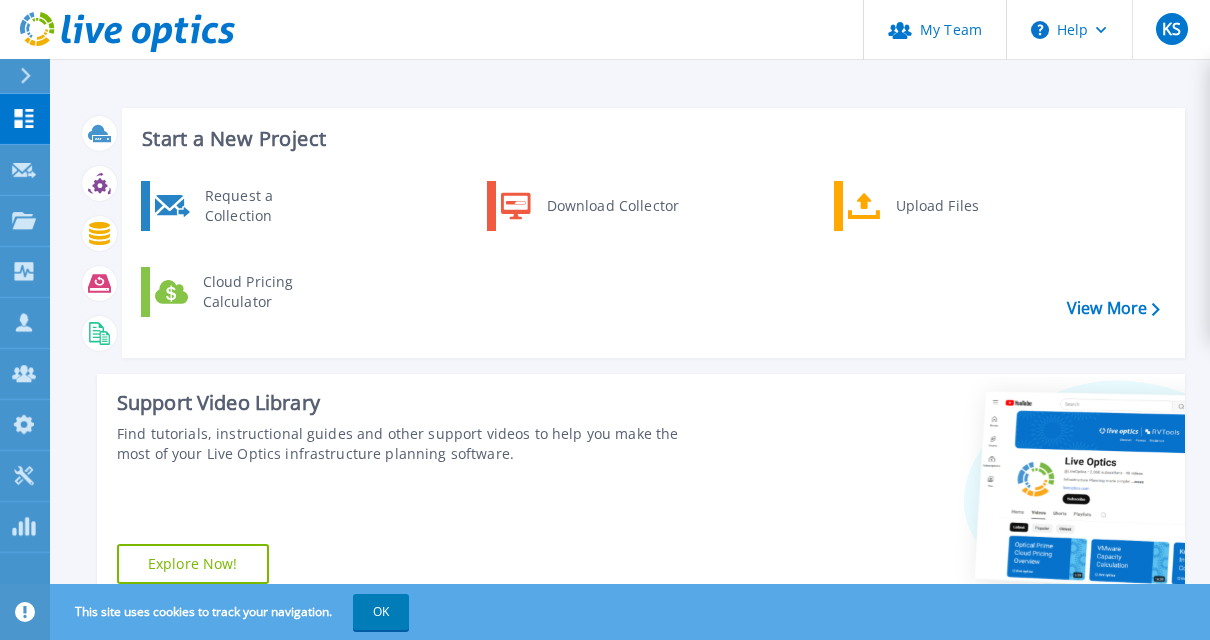 scroll, scrollTop: 0, scrollLeft: 0, axis: both 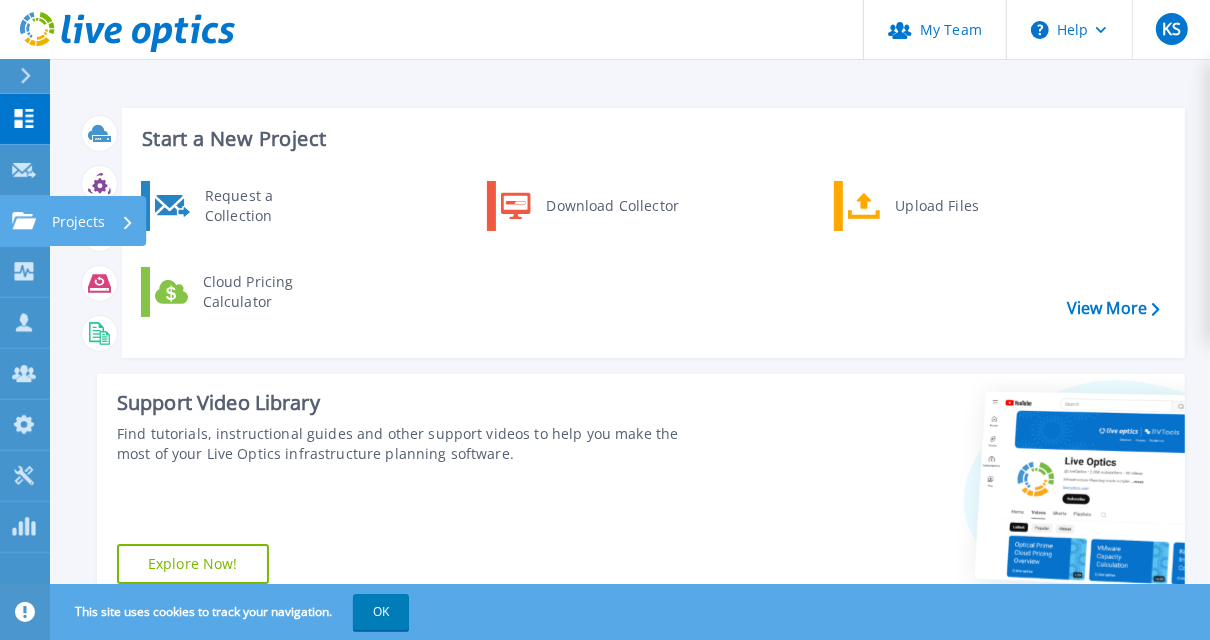 click on "Projects" at bounding box center [78, 222] 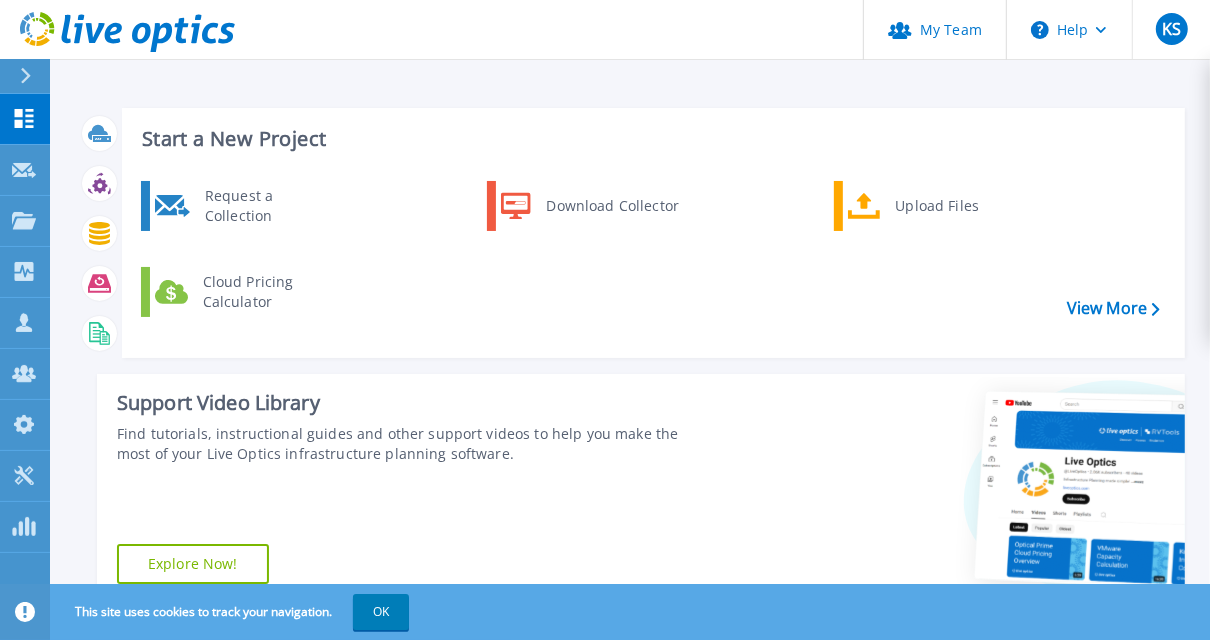 click on "Start a New Project     Request a Collection     Download Collector     Upload Files     Cloud Pricing Calculator View More" at bounding box center [653, 233] 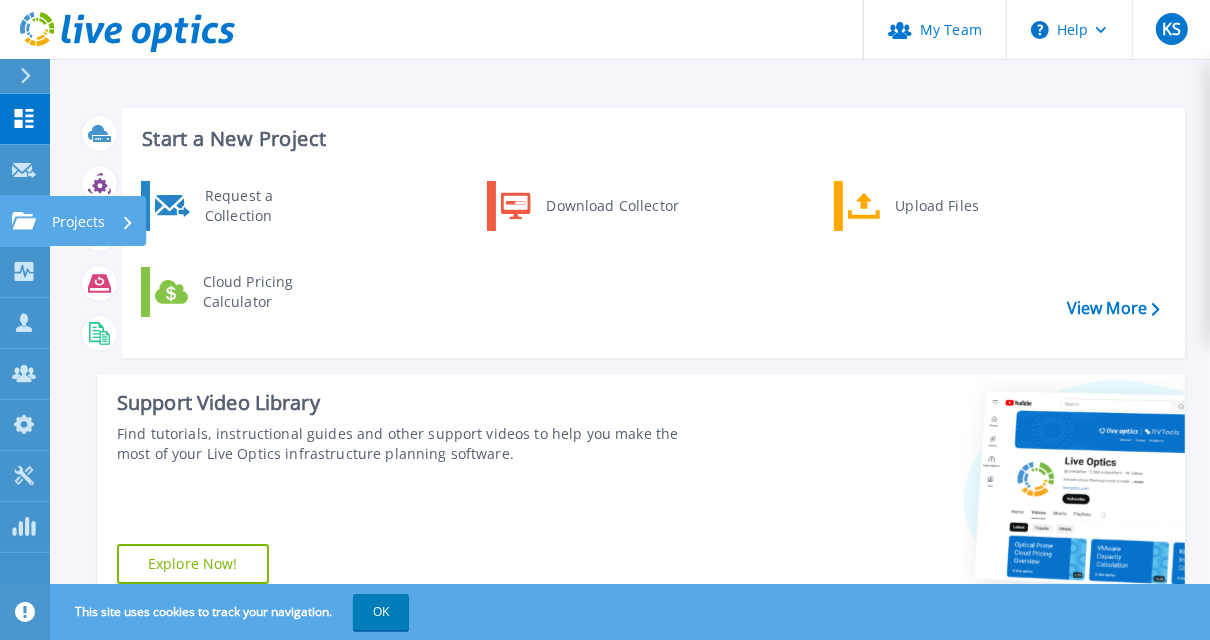 click on "Projects" at bounding box center (78, 222) 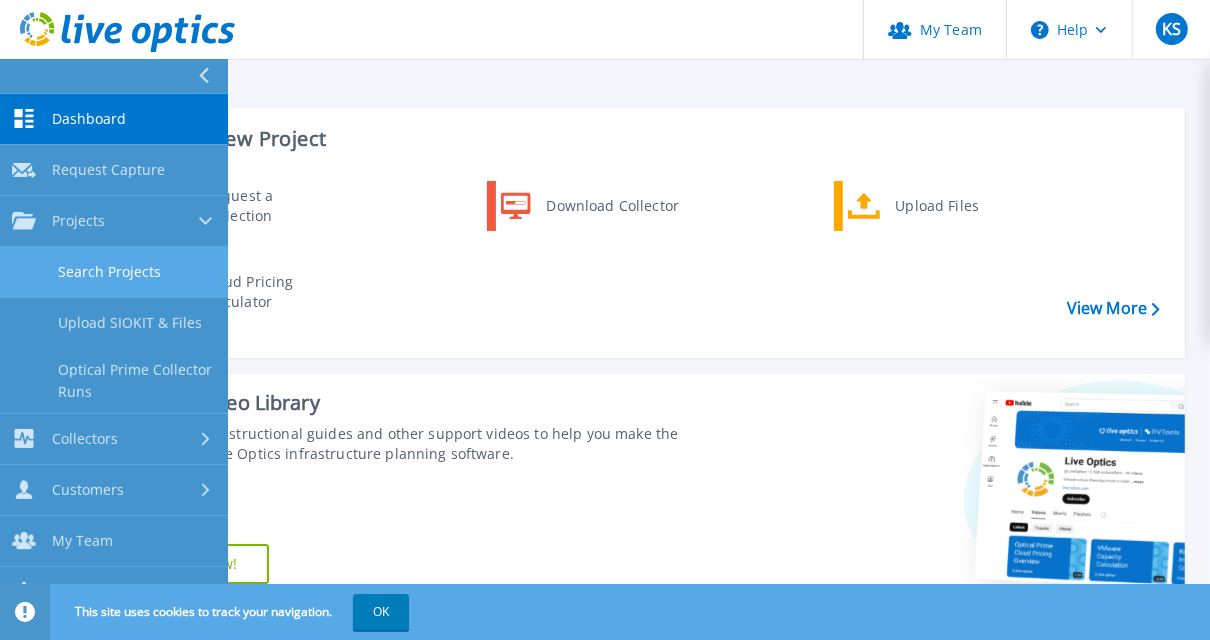 click on "Search Projects" at bounding box center [114, 272] 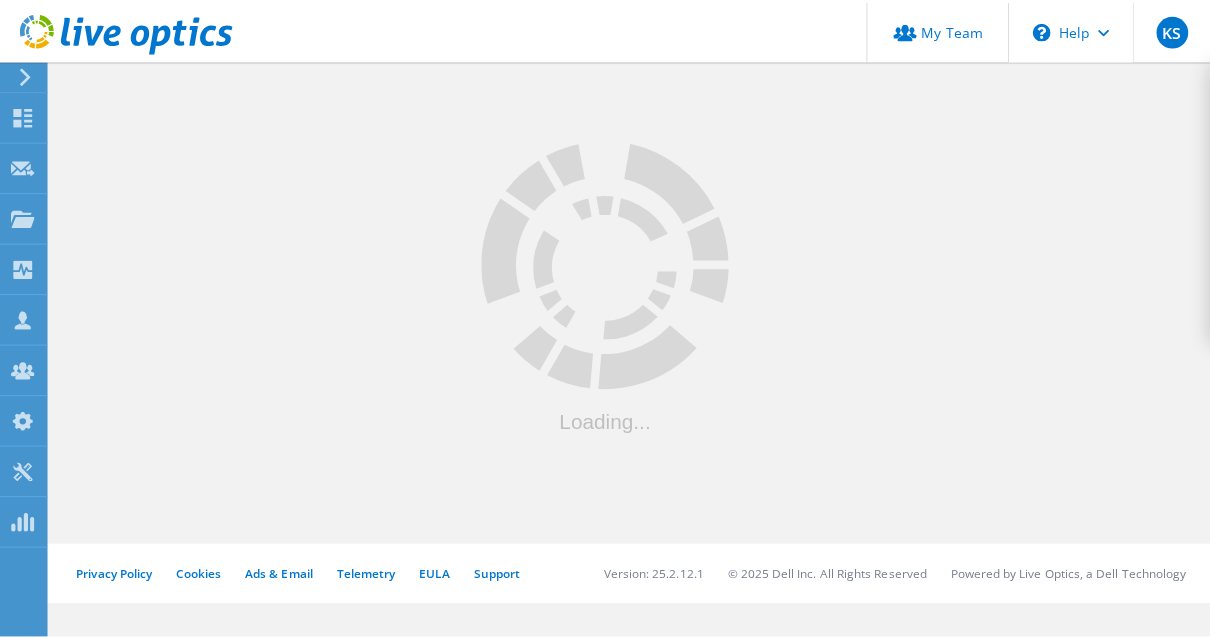scroll, scrollTop: 0, scrollLeft: 0, axis: both 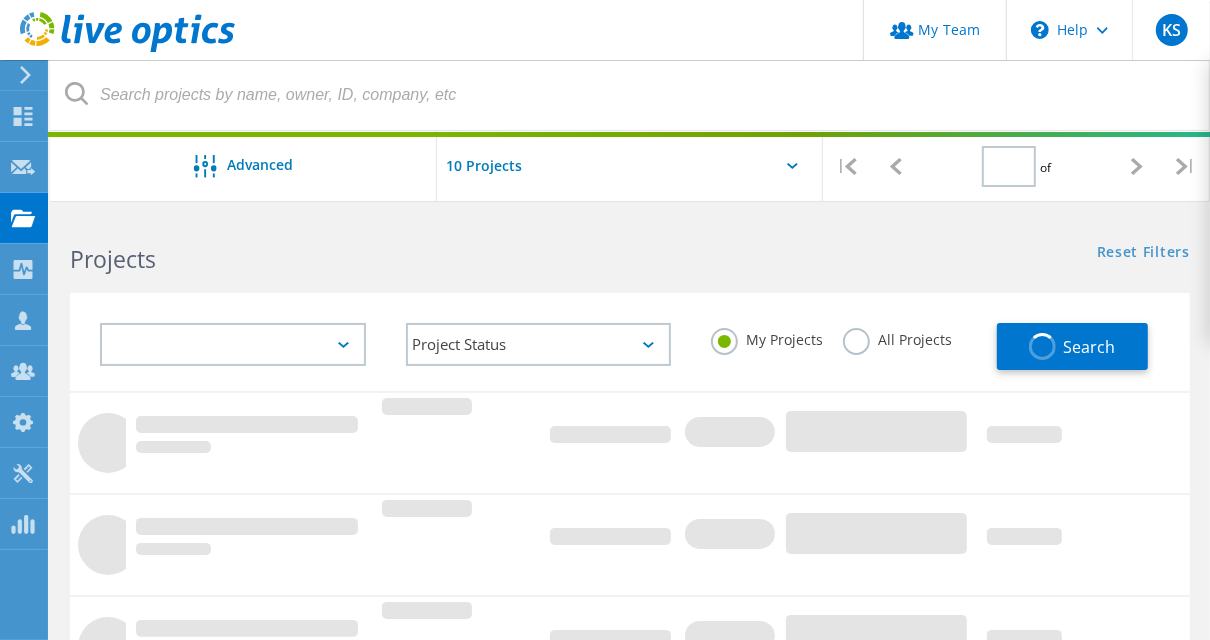 type on "1" 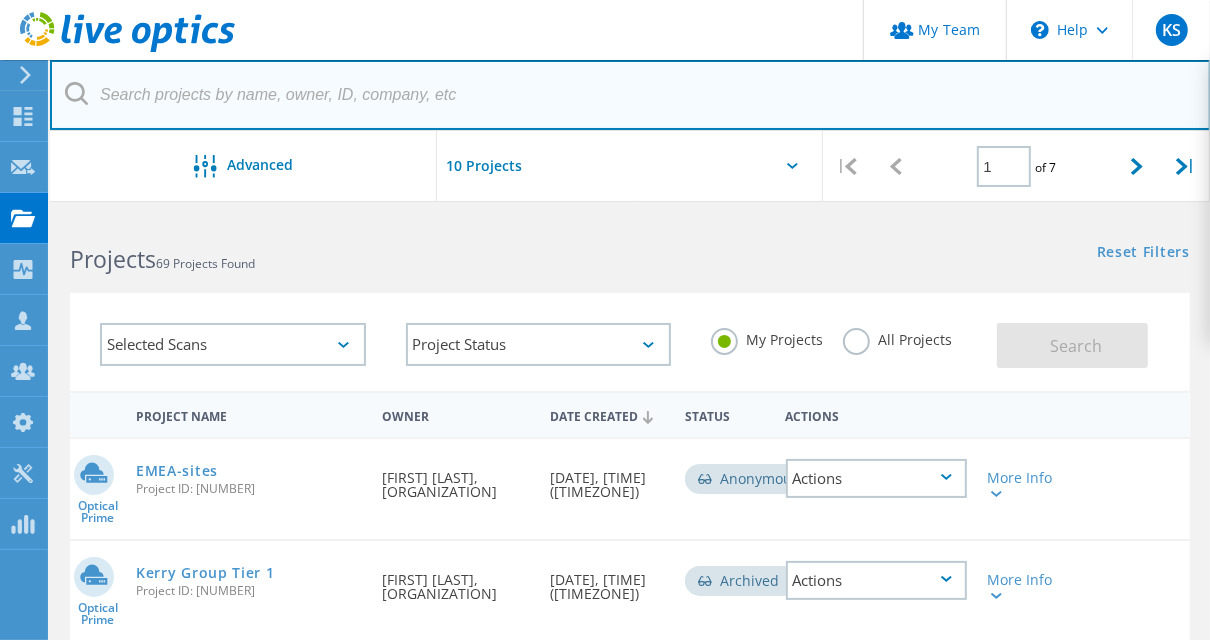 click at bounding box center [630, 95] 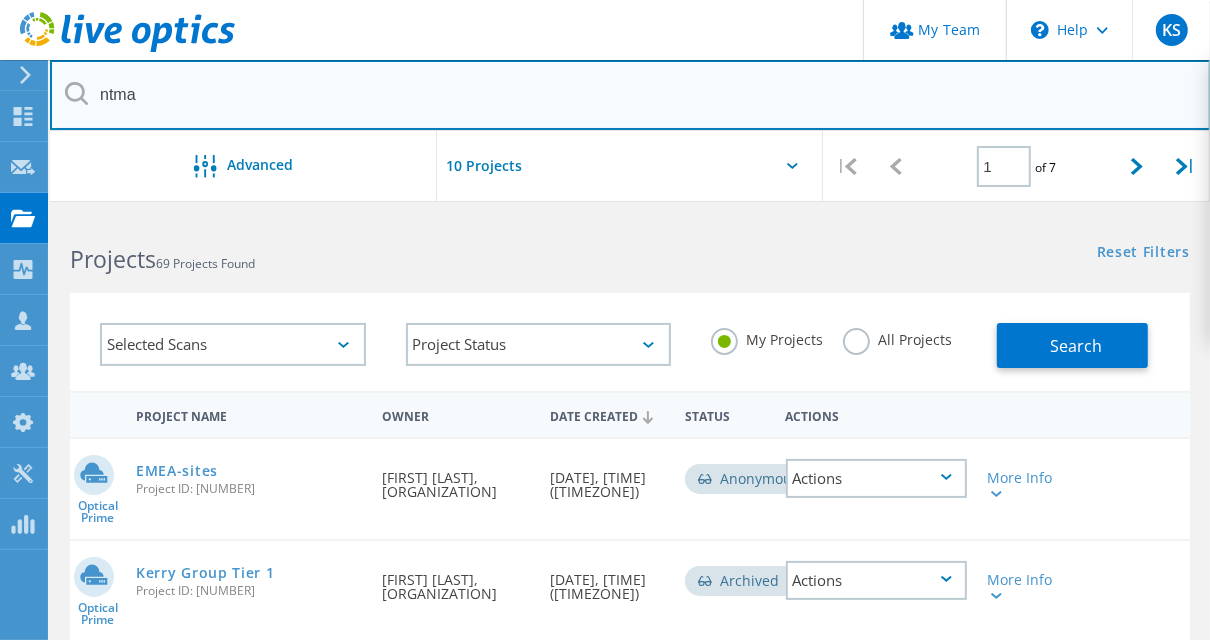 type on "ntma" 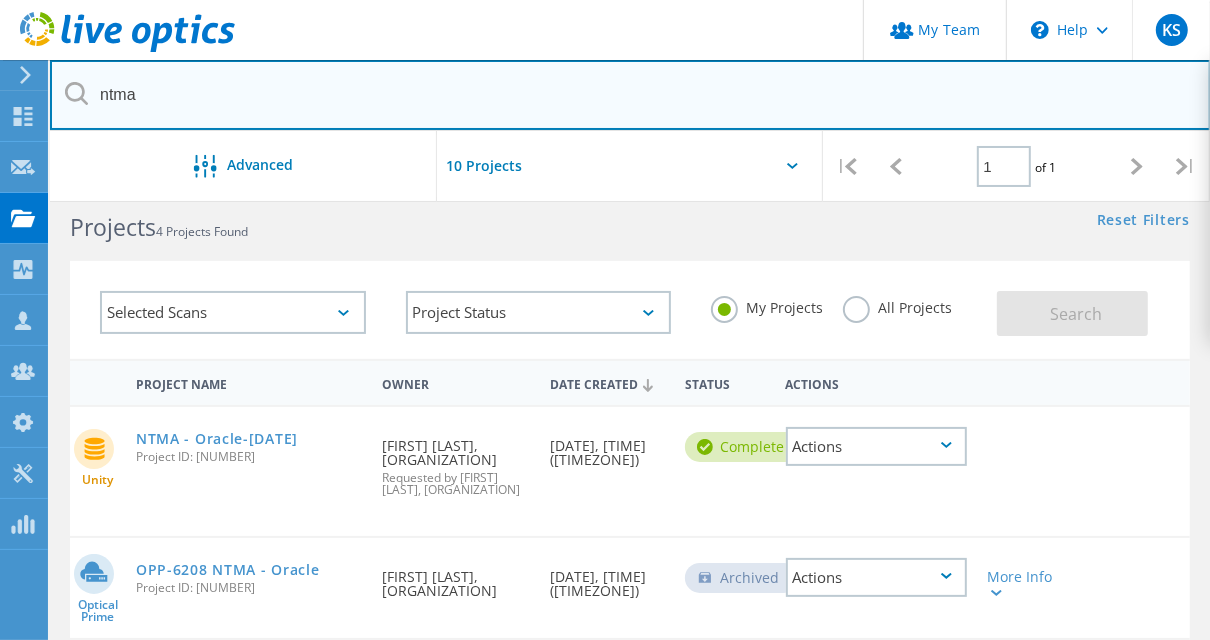 scroll, scrollTop: 40, scrollLeft: 0, axis: vertical 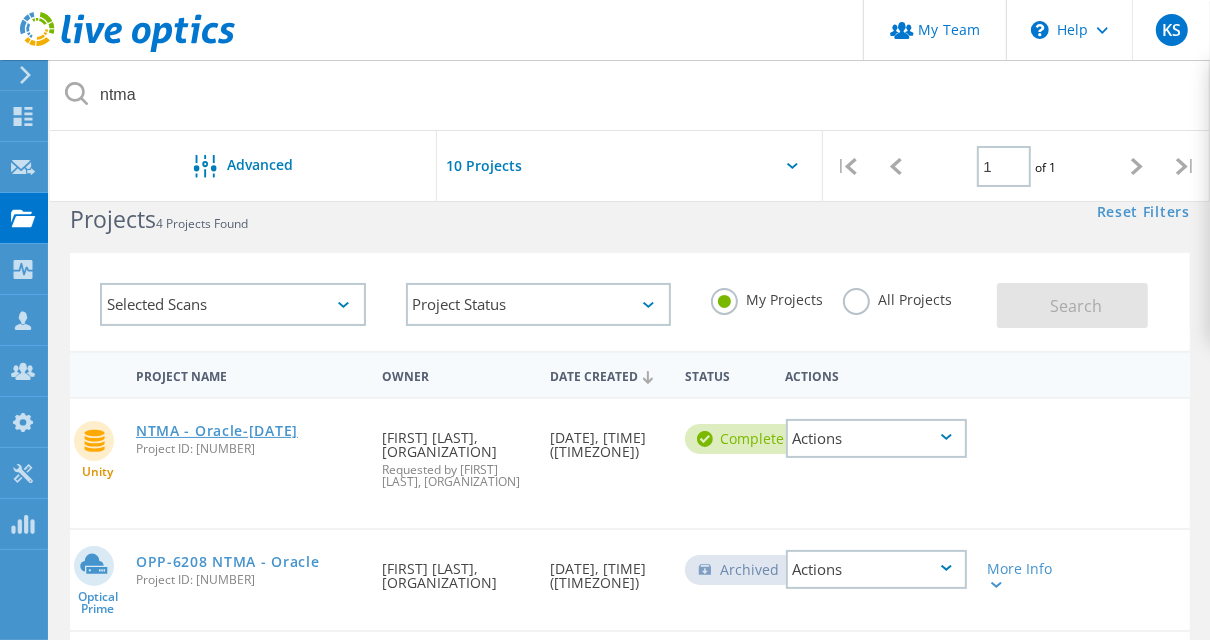 click on "NTMA - Oracle-1" 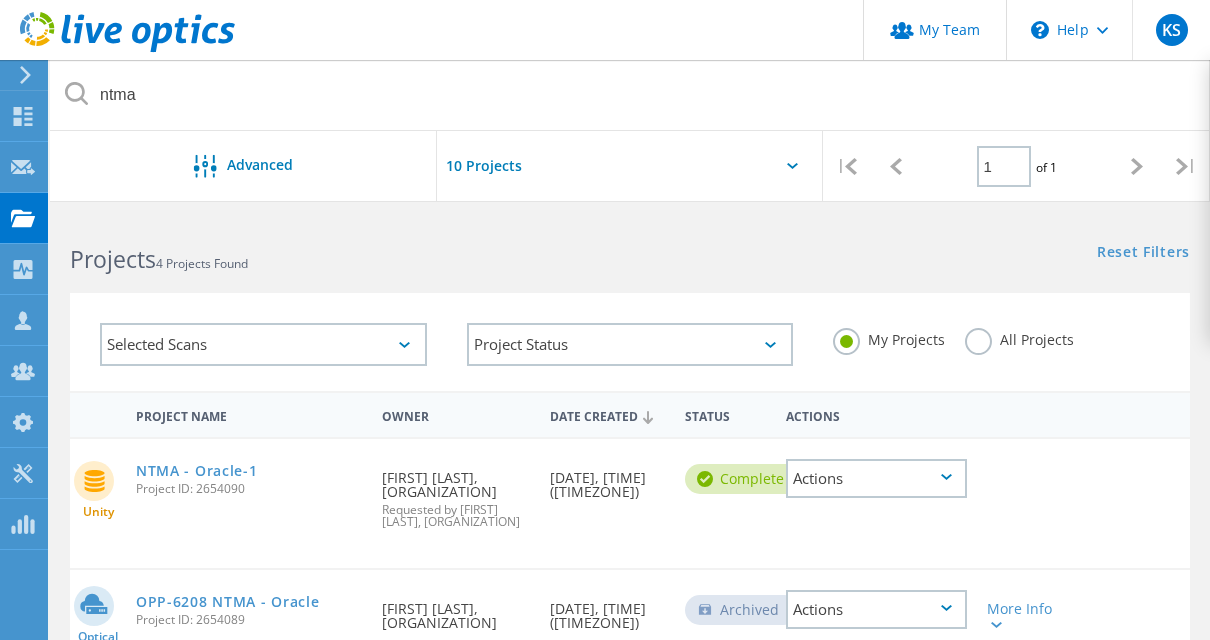 scroll, scrollTop: 0, scrollLeft: 0, axis: both 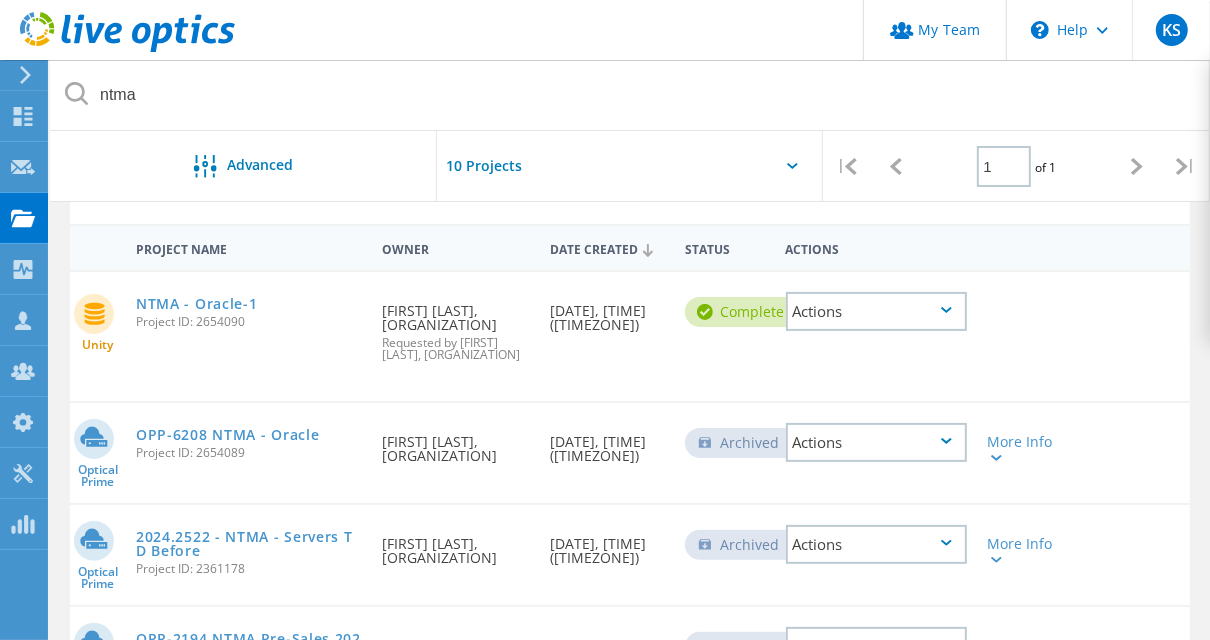 click on "Optical Prime  OPP-6208 NTMA - Oracle  Project ID: 2654089  Requested By  Declan McGovern, NATIONAL TREASURY MANAGEMENT AGENCY  Date Created  09/17/2024, 14:23 (+01:00)   Archived
Actions   More Info" 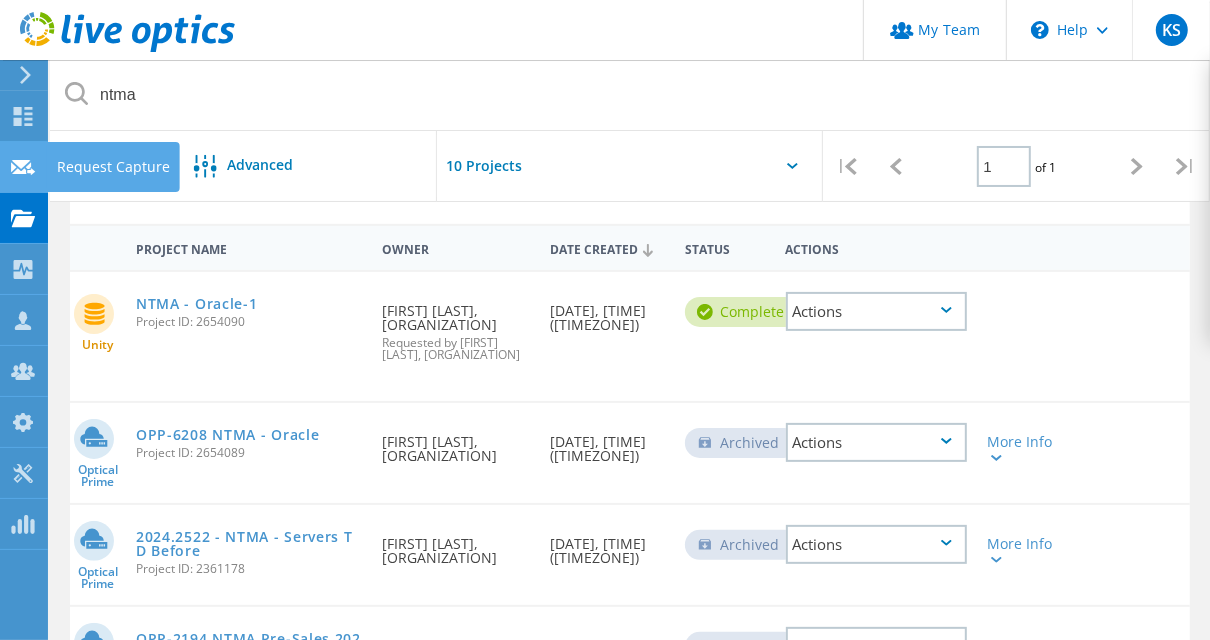 click on "Request Capture" at bounding box center [113, 167] 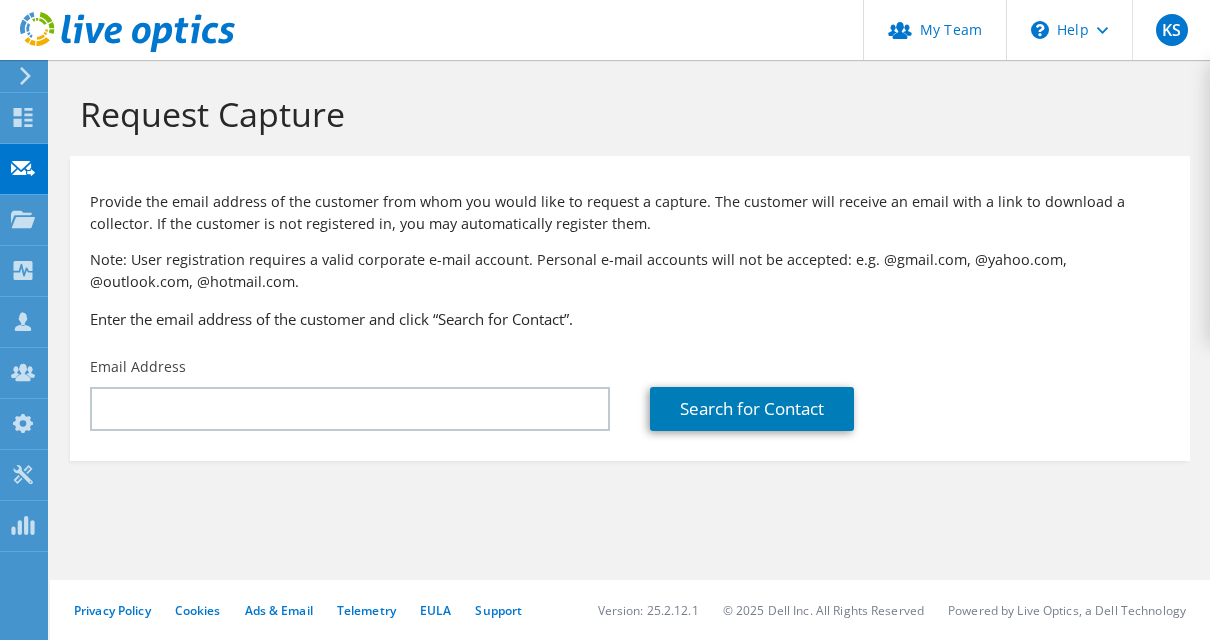 scroll, scrollTop: 0, scrollLeft: 0, axis: both 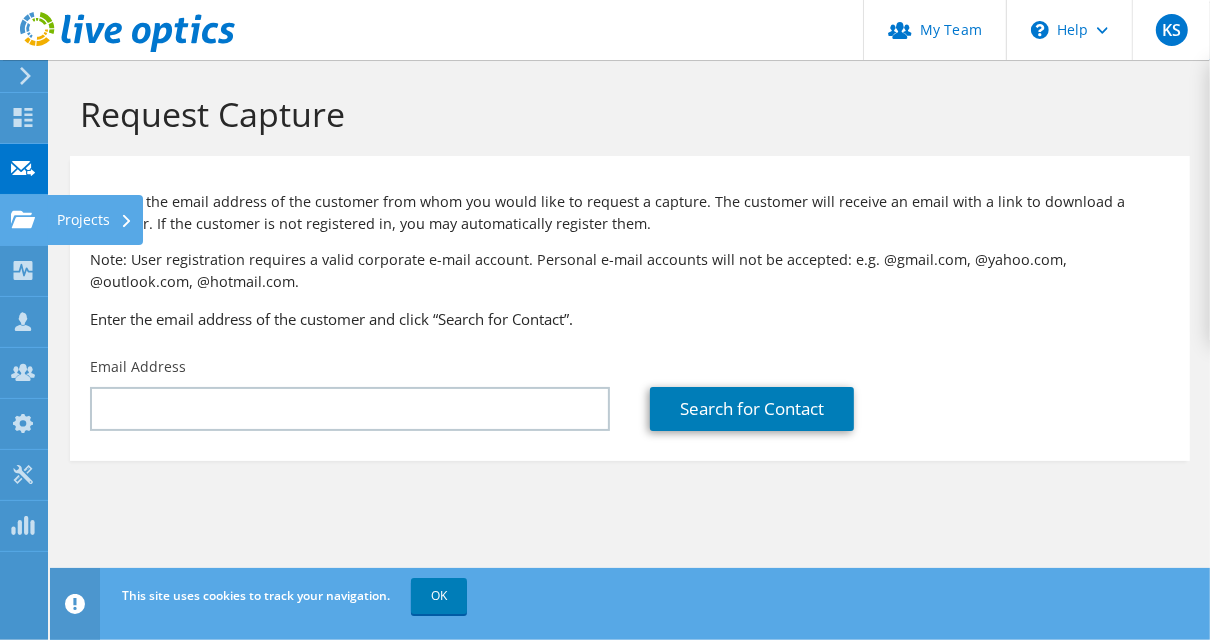 click on "Projects" at bounding box center [95, 220] 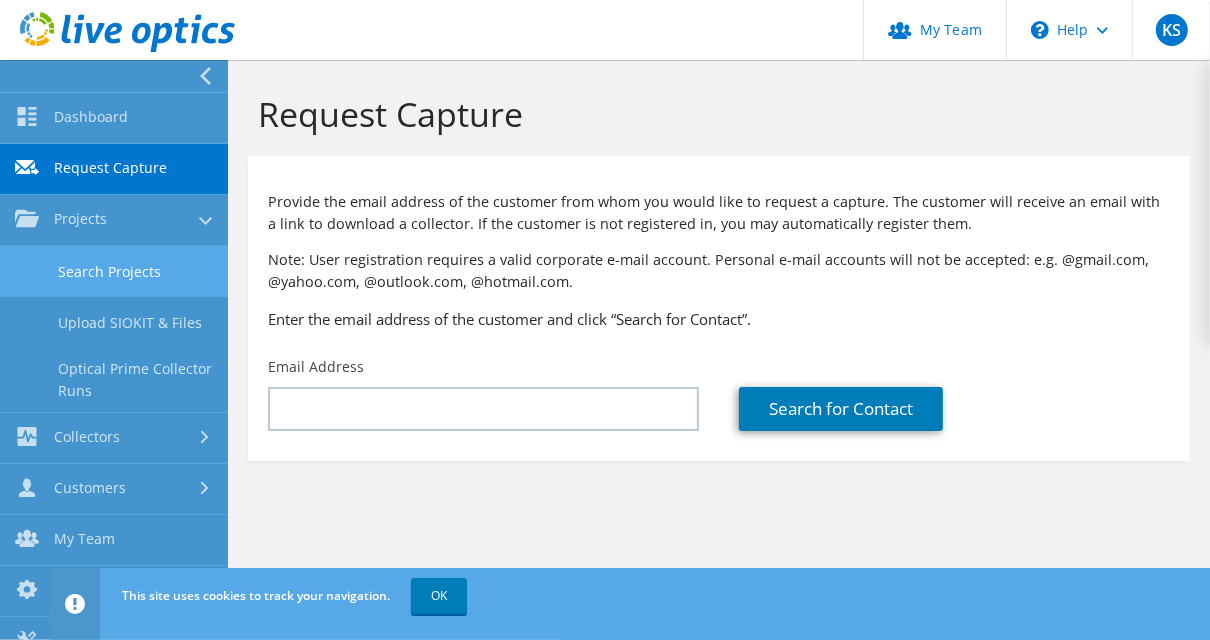 click on "Search Projects" at bounding box center [114, 271] 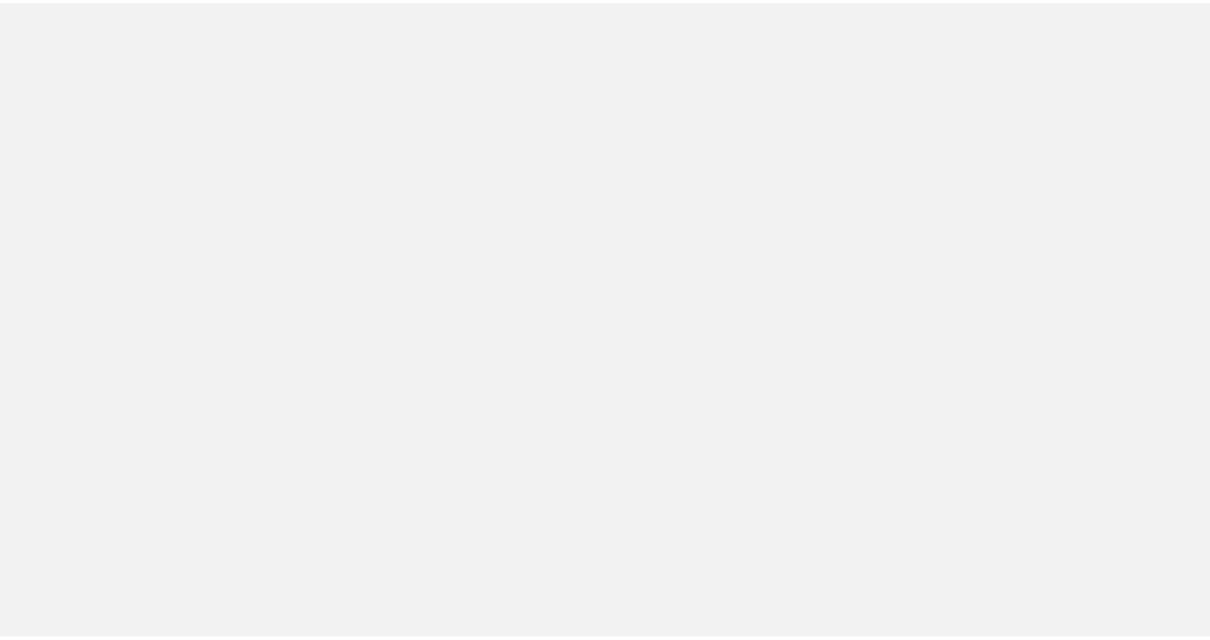 scroll, scrollTop: 0, scrollLeft: 0, axis: both 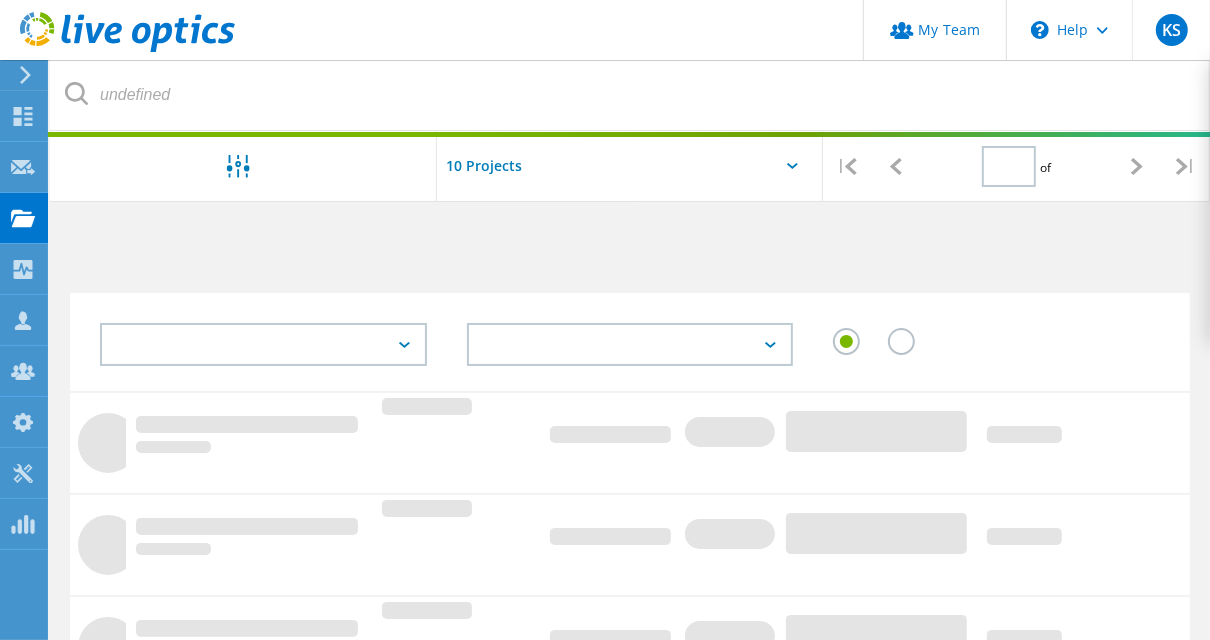 type on "1" 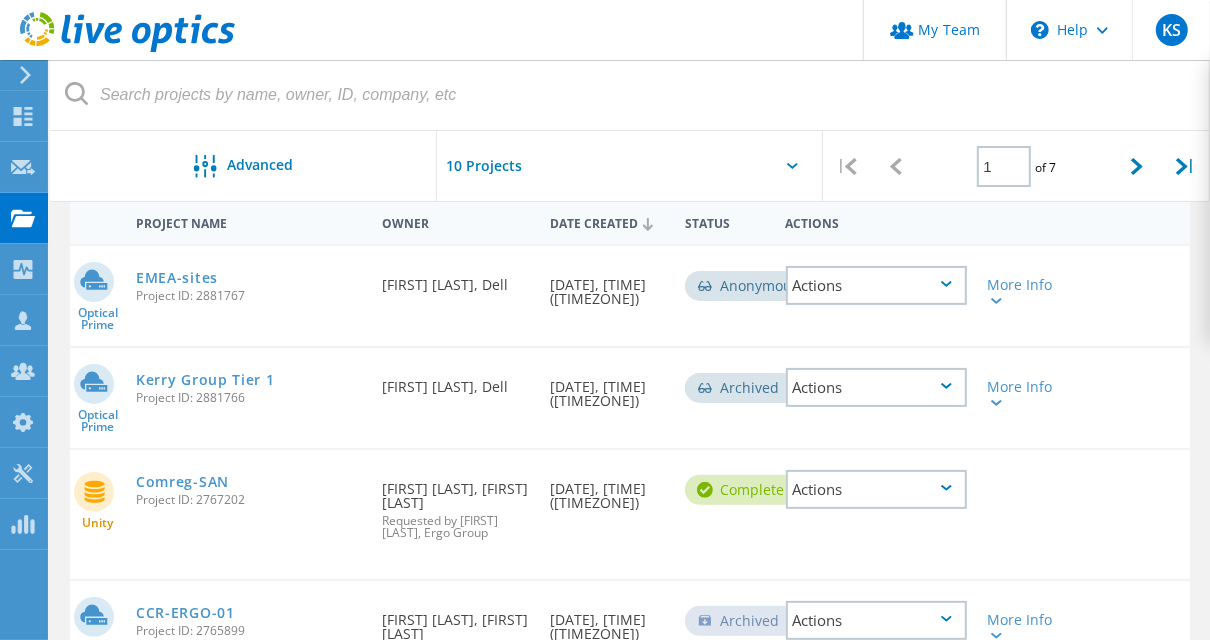 scroll, scrollTop: 0, scrollLeft: 0, axis: both 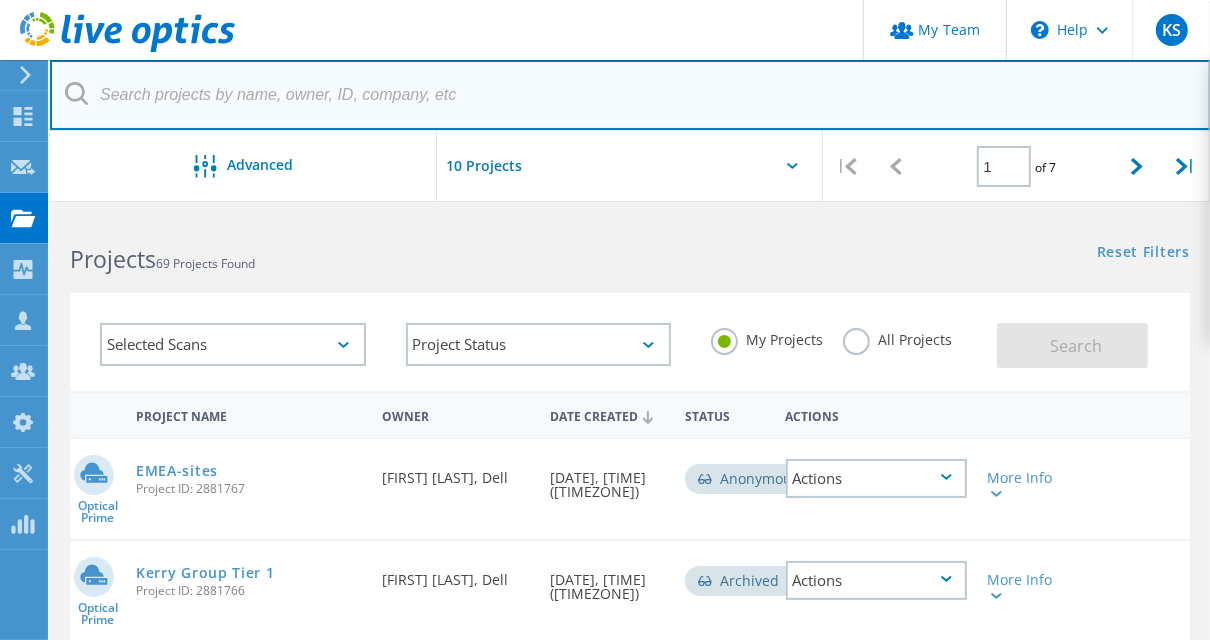 click at bounding box center (630, 95) 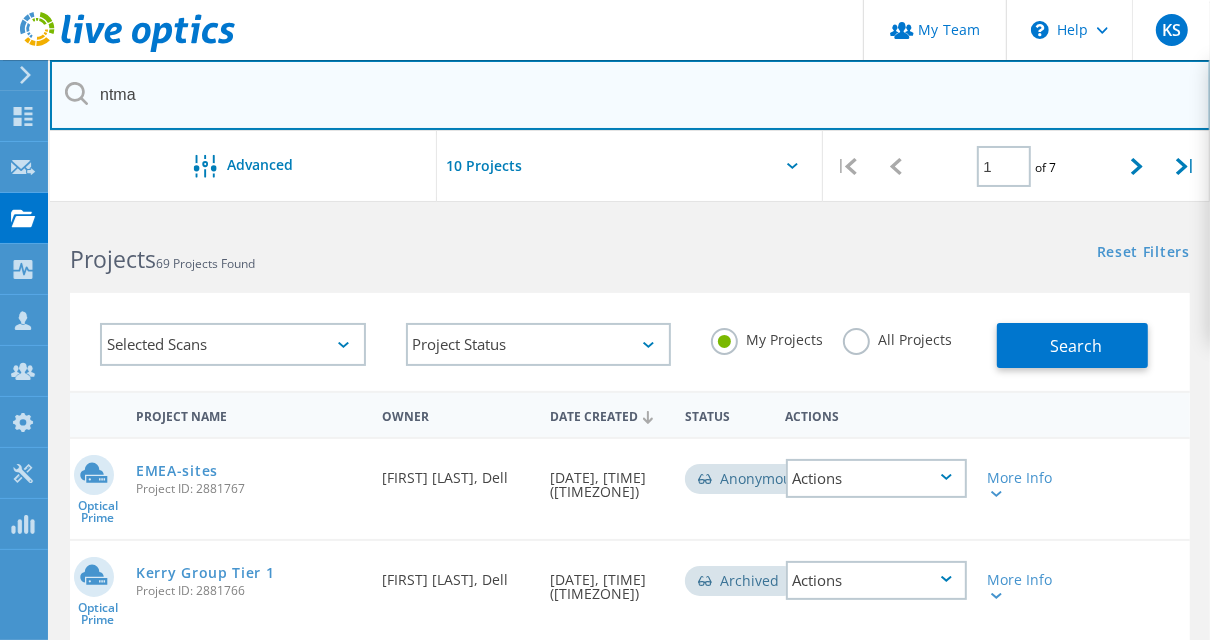 type on "ntma" 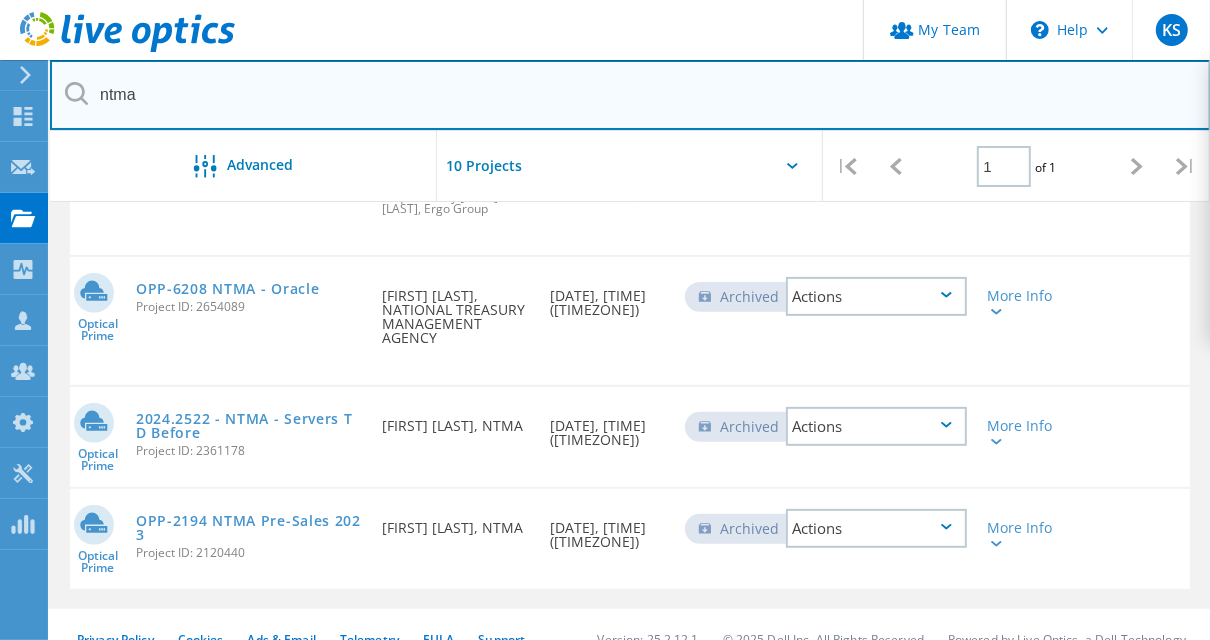 scroll, scrollTop: 369, scrollLeft: 0, axis: vertical 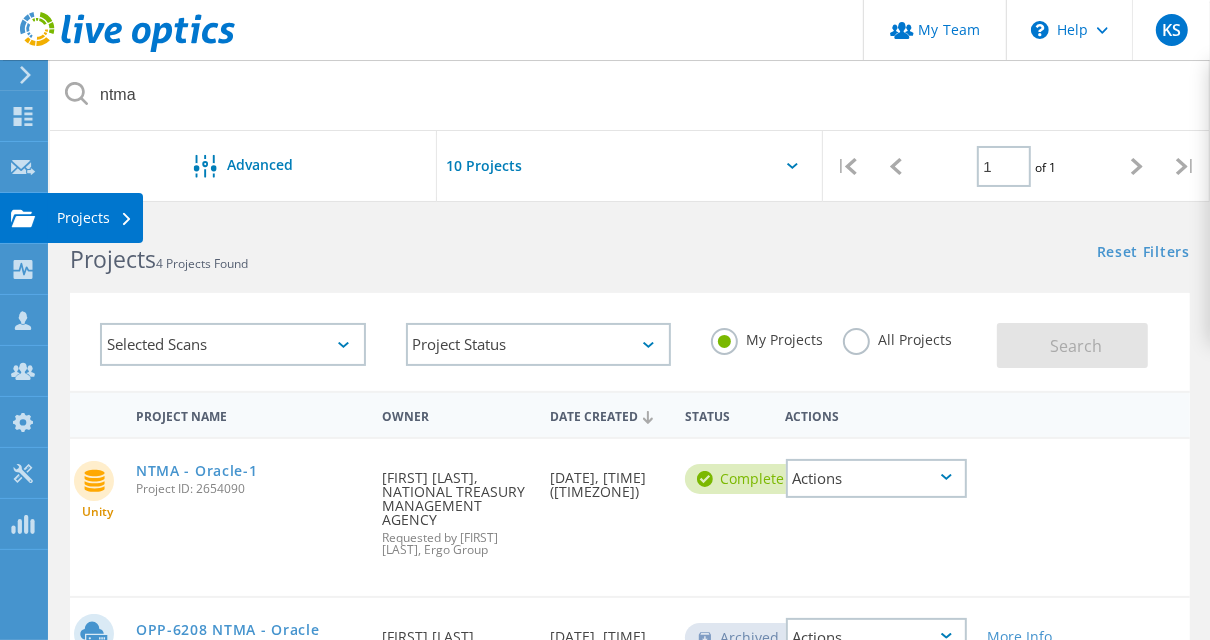 click 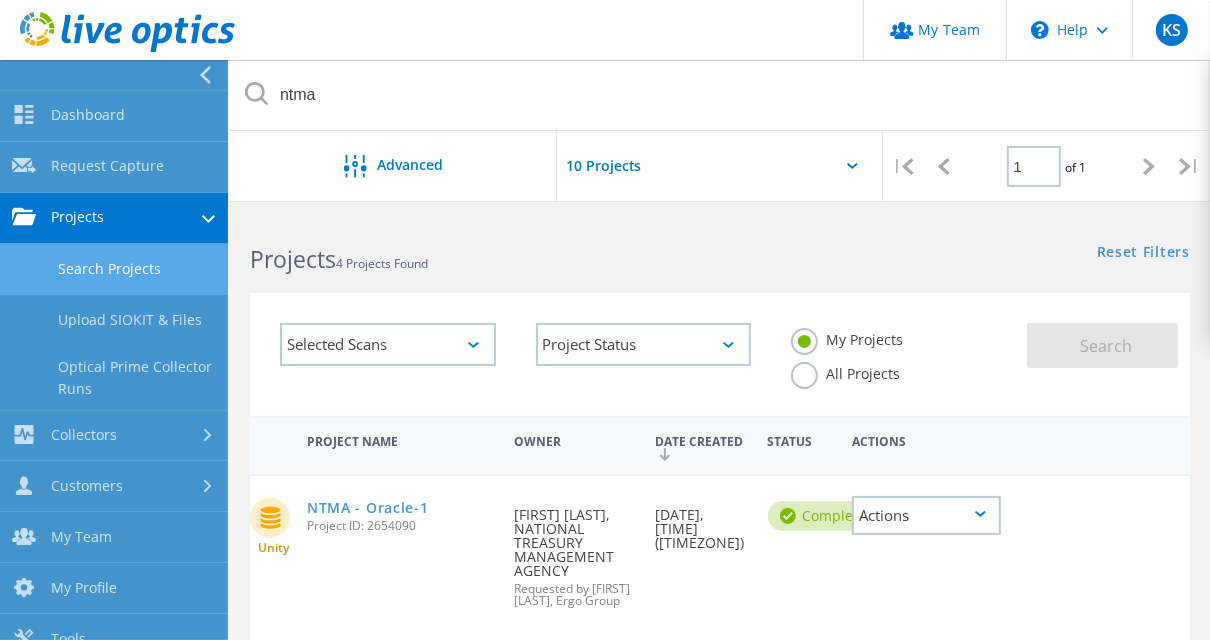 click on "Search Projects" at bounding box center (114, 269) 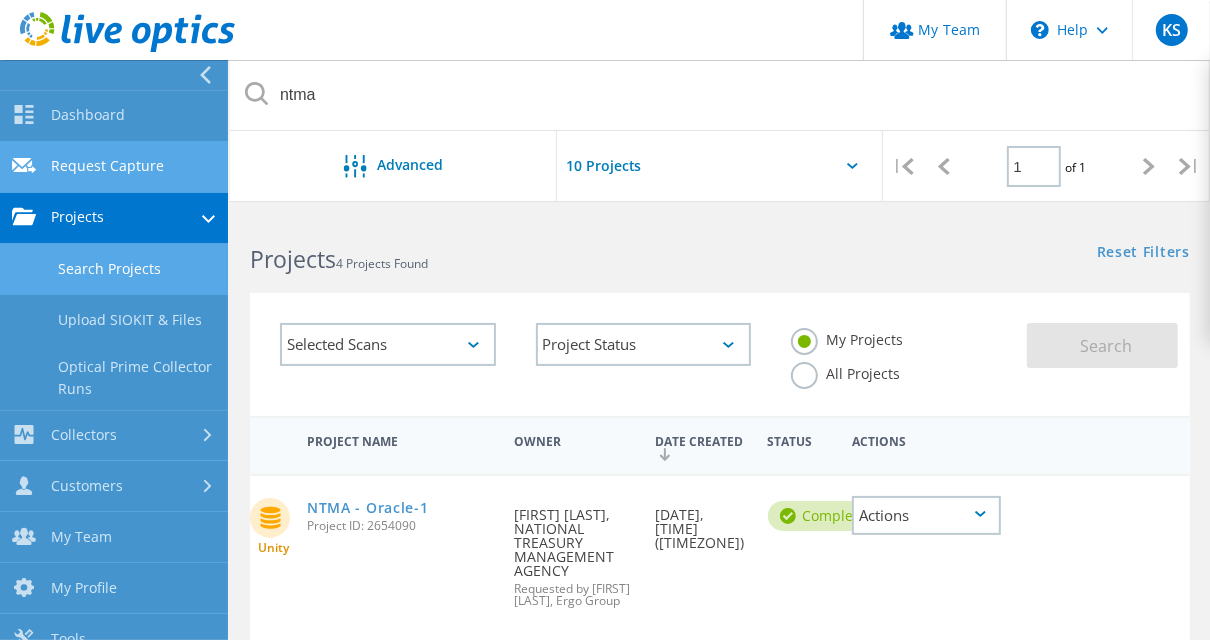 click on "Request Capture" at bounding box center [114, 167] 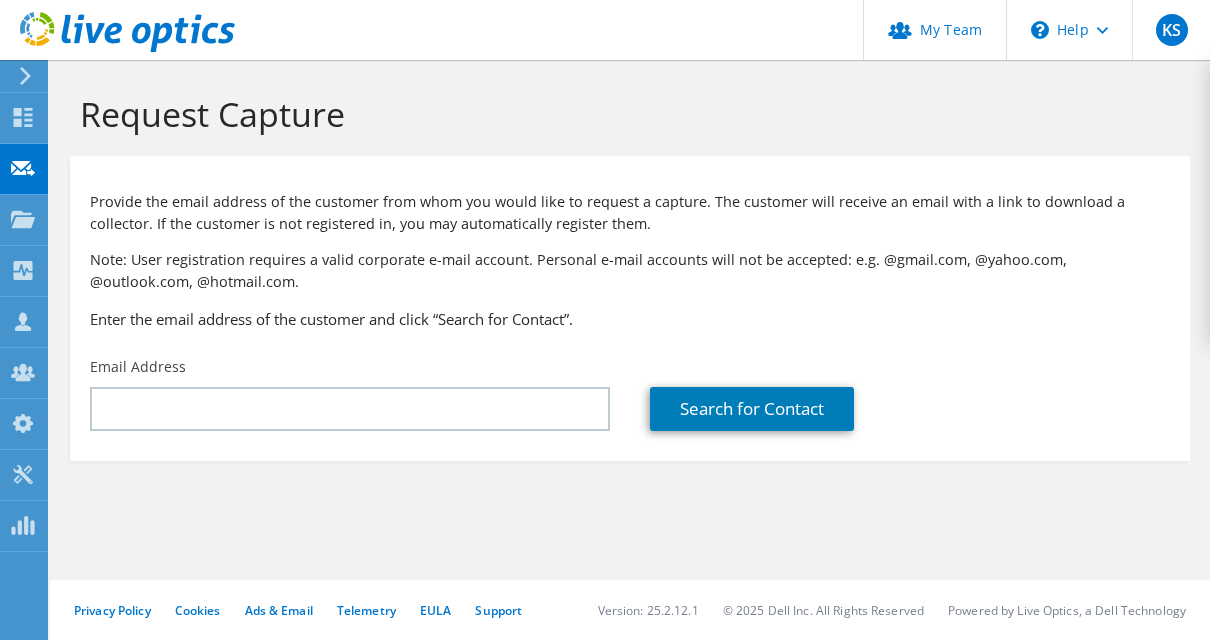 scroll, scrollTop: 0, scrollLeft: 0, axis: both 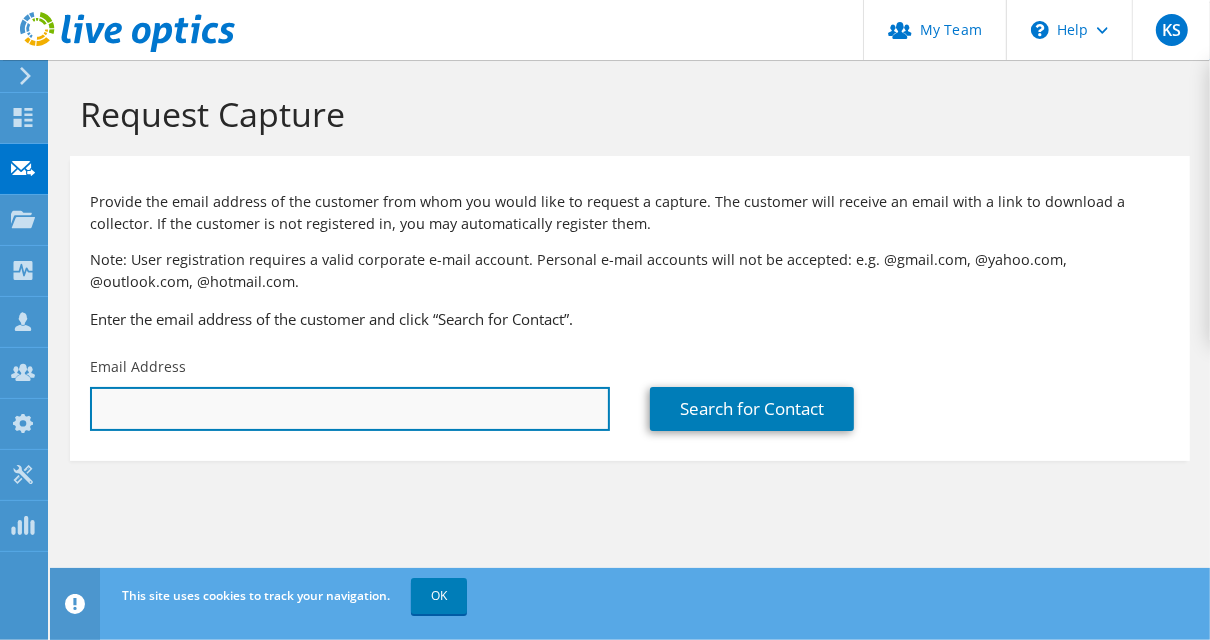 click at bounding box center [350, 409] 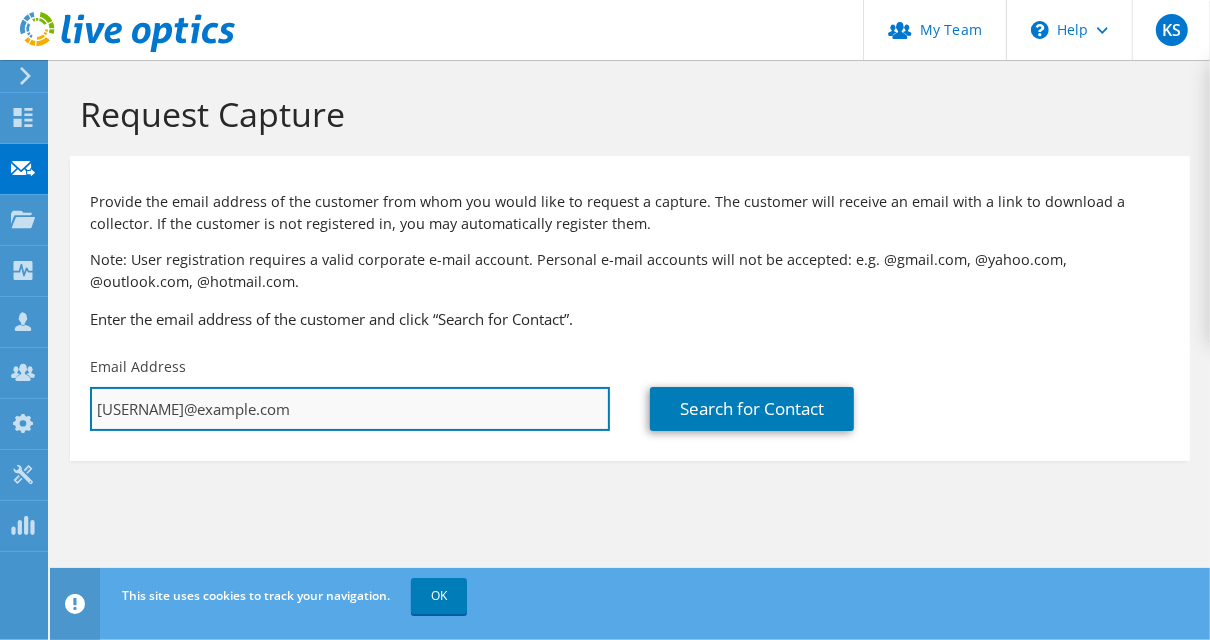type on "[USERNAME]@example.com" 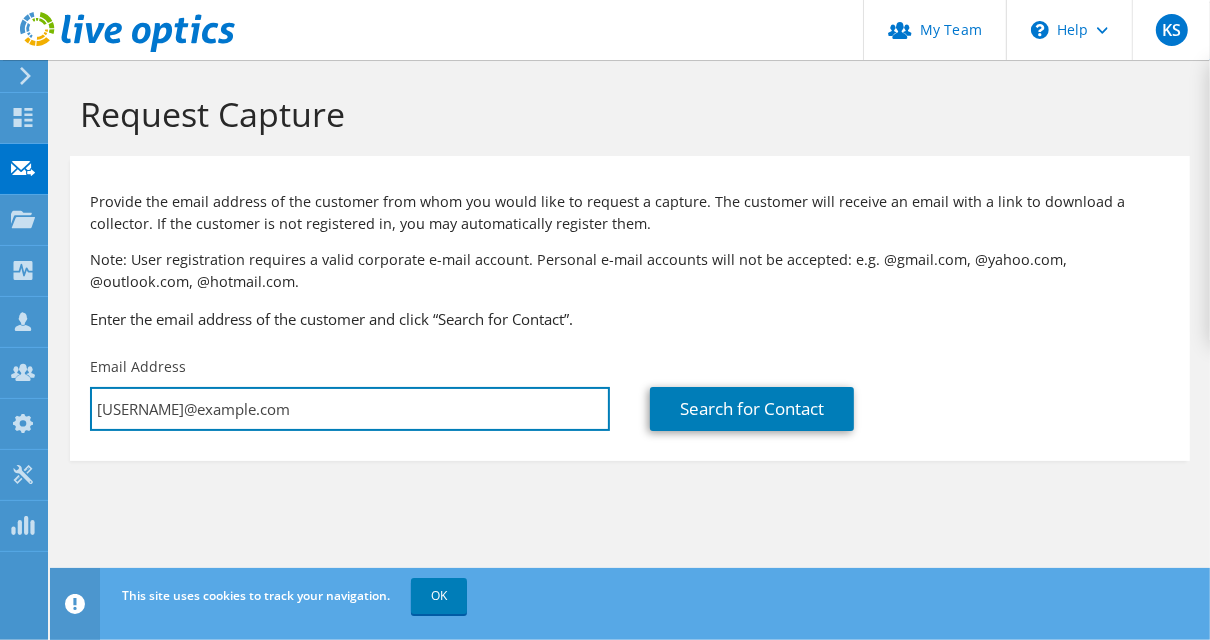 drag, startPoint x: 321, startPoint y: 428, endPoint x: 72, endPoint y: 428, distance: 249 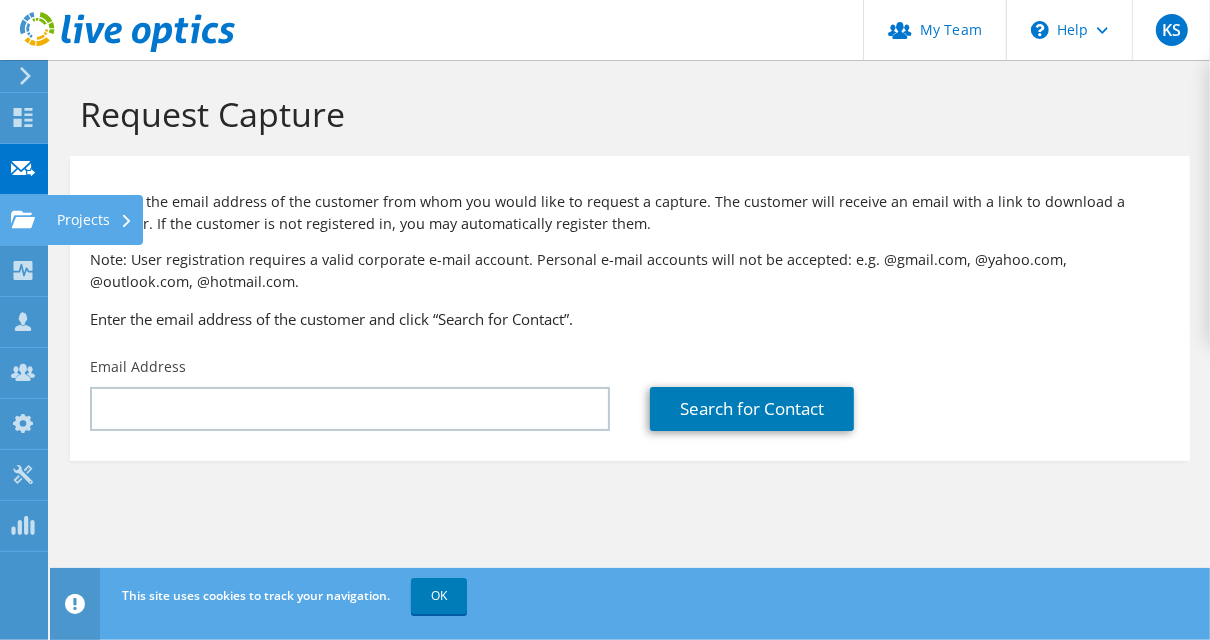 click on "Projects" at bounding box center (95, 220) 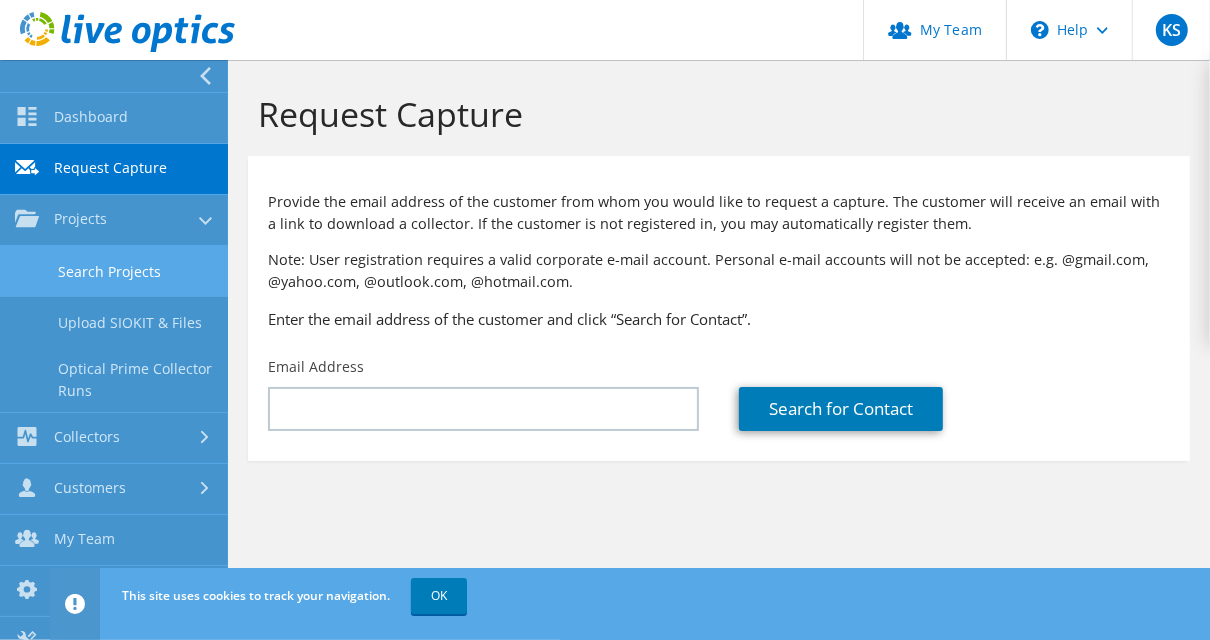 click on "Search Projects" at bounding box center [114, 271] 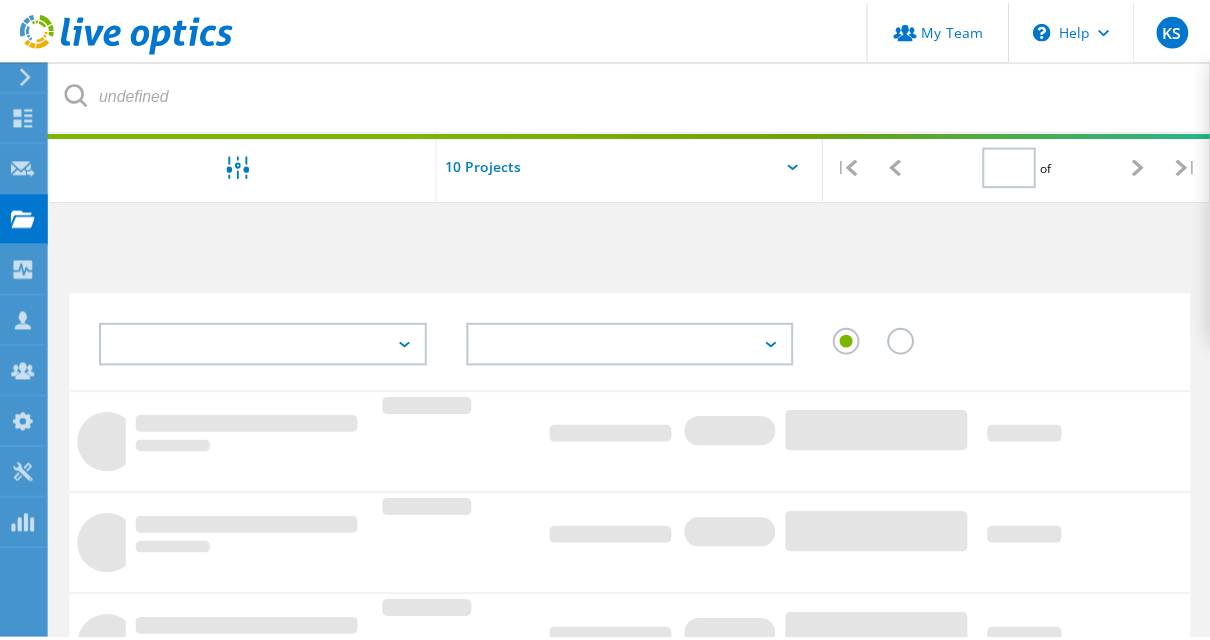 scroll, scrollTop: 0, scrollLeft: 0, axis: both 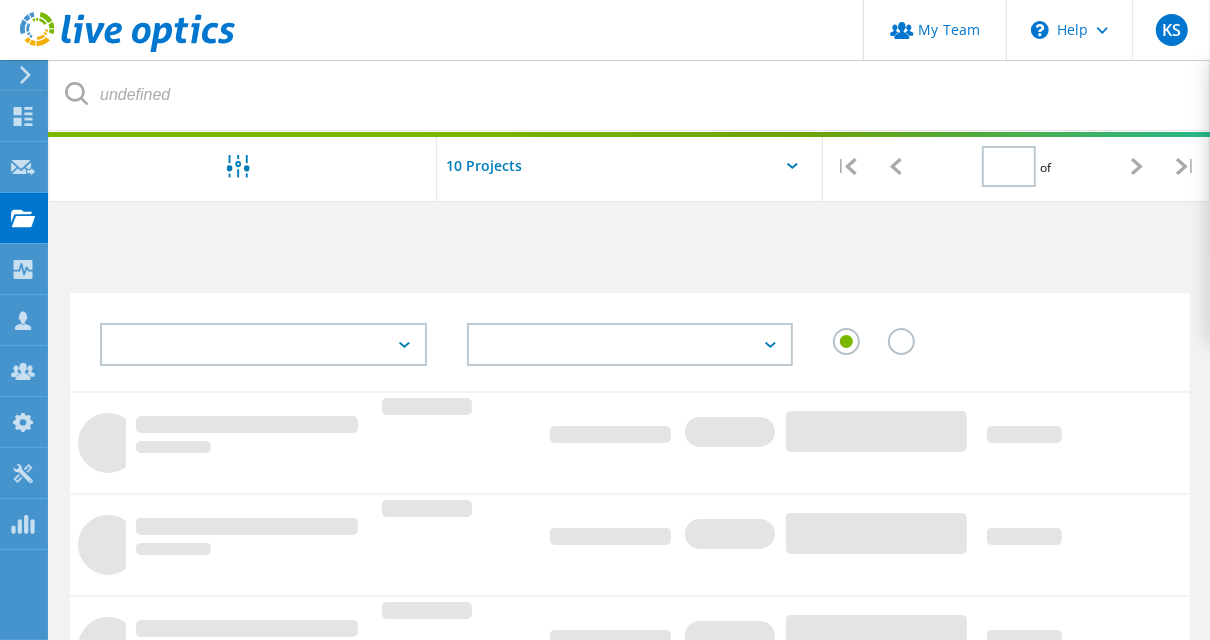 type on "1" 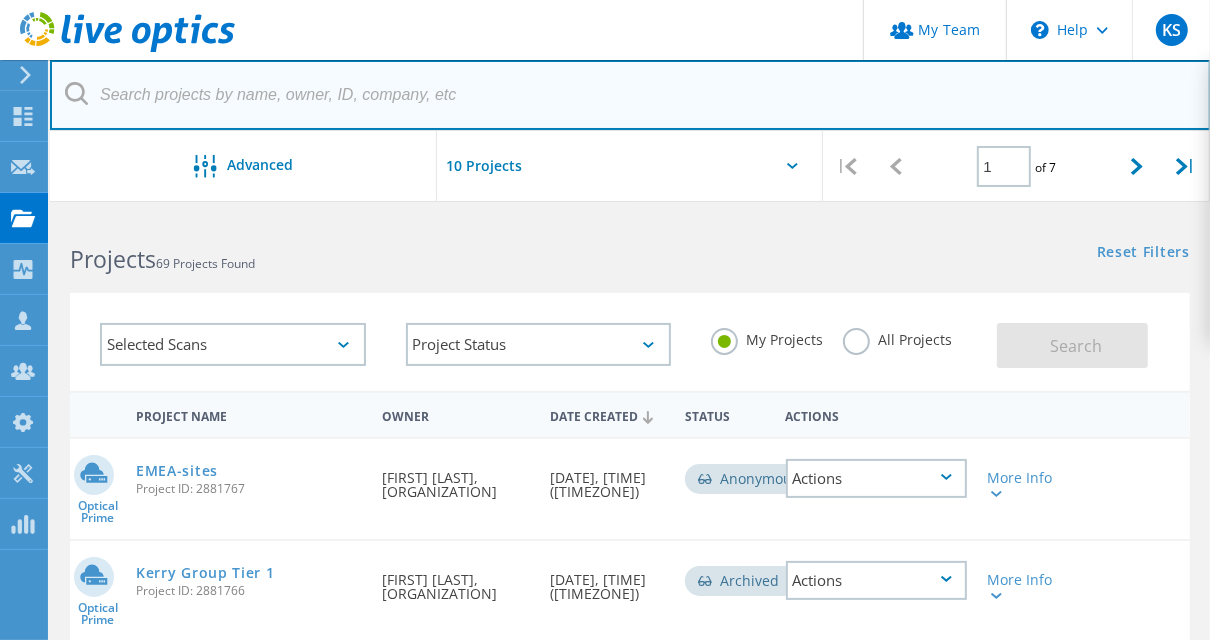 click at bounding box center [630, 95] 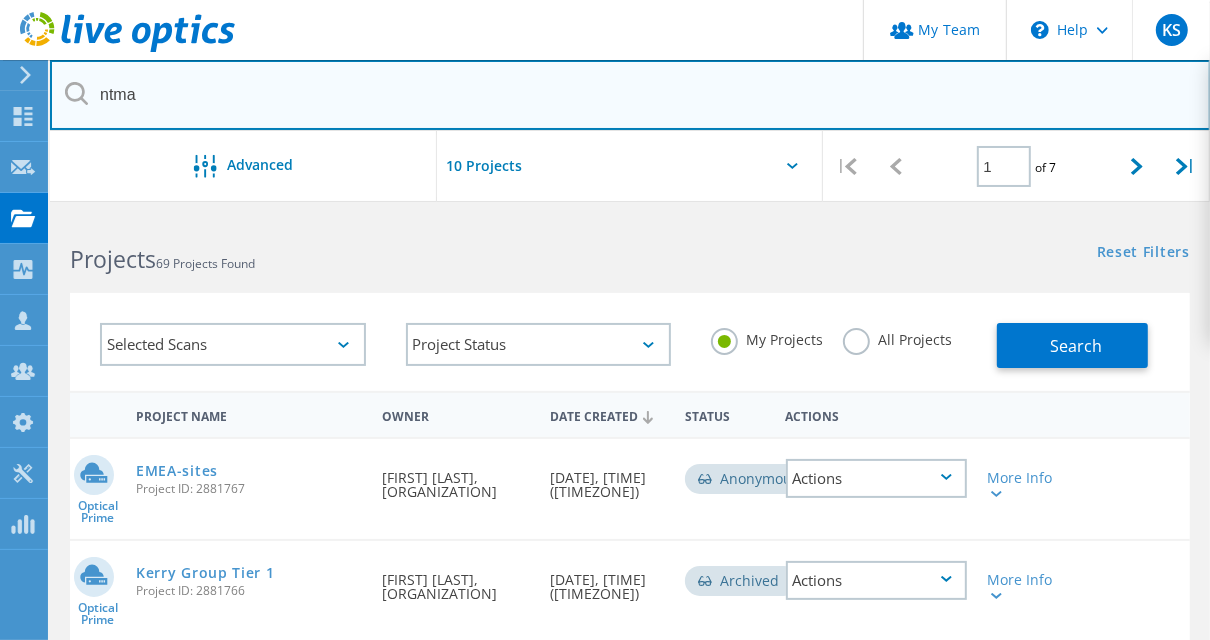 type on "ntma" 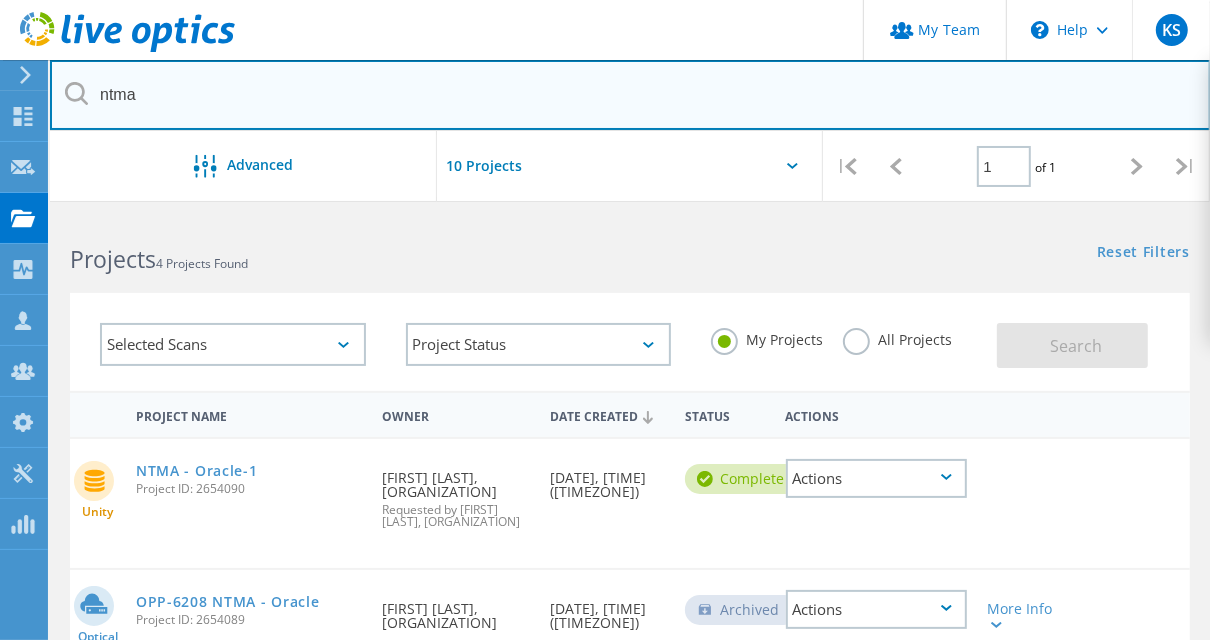 scroll, scrollTop: 369, scrollLeft: 0, axis: vertical 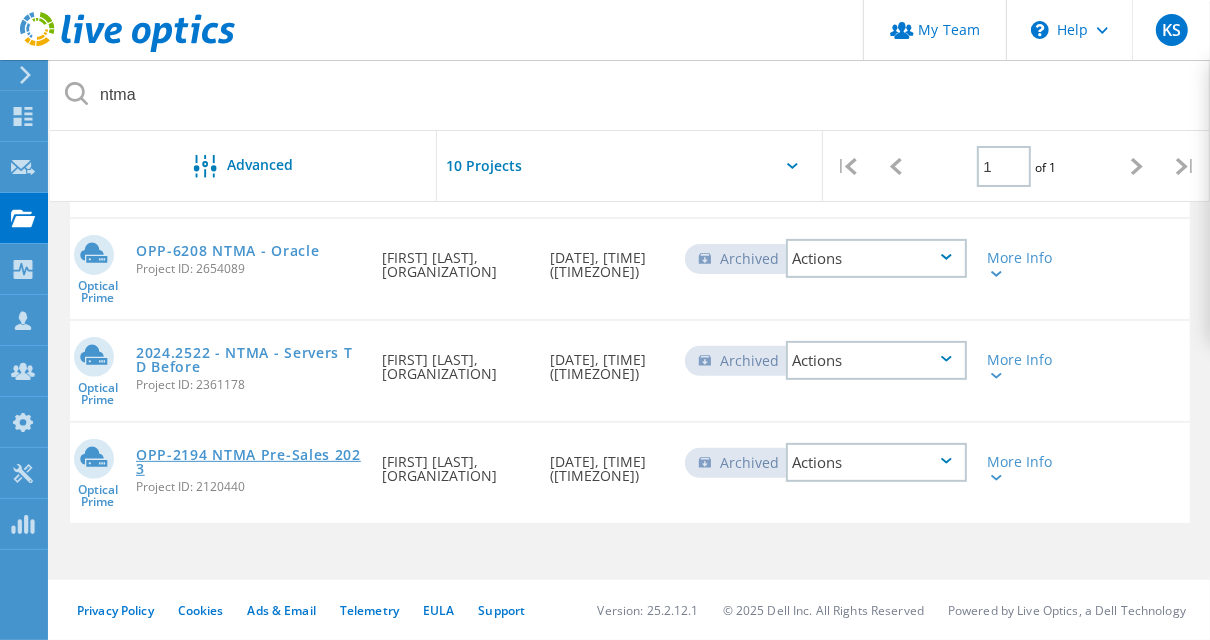 click on "OPP-2194 NTMA Pre-Sales 2023" 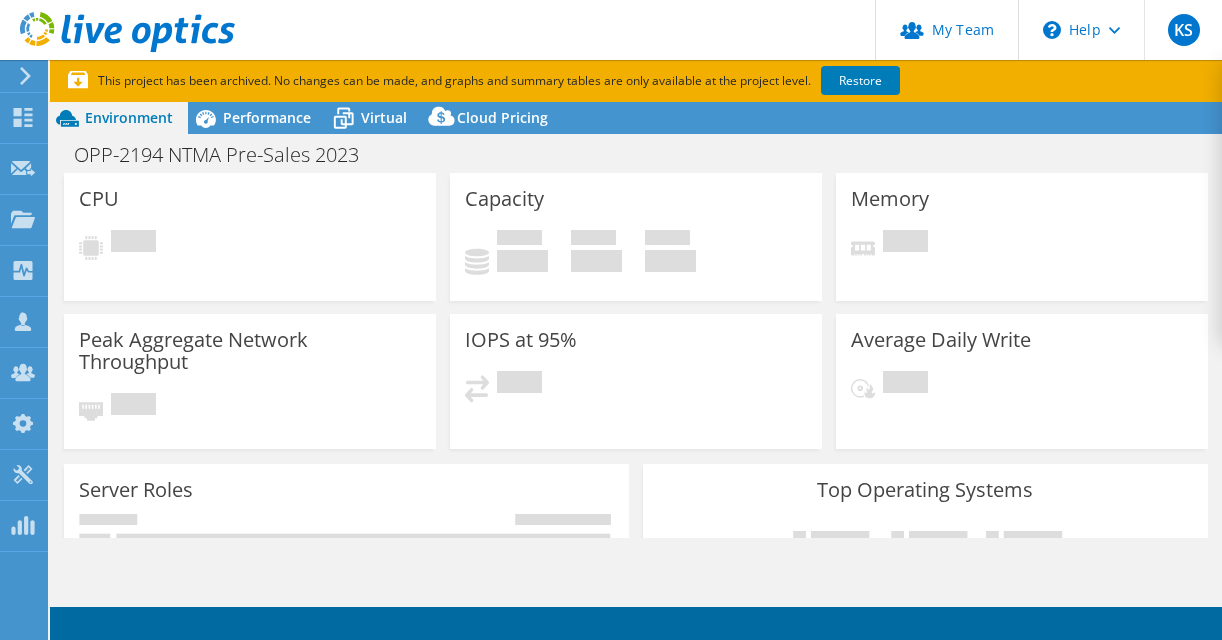 scroll, scrollTop: 0, scrollLeft: 0, axis: both 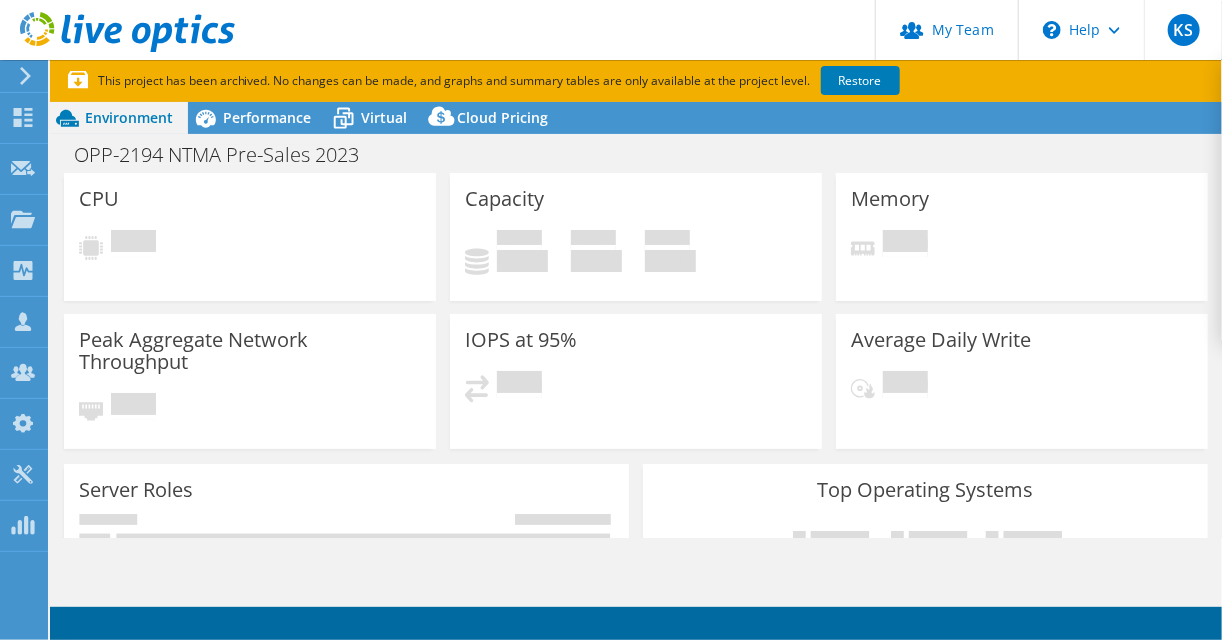 select on "USD" 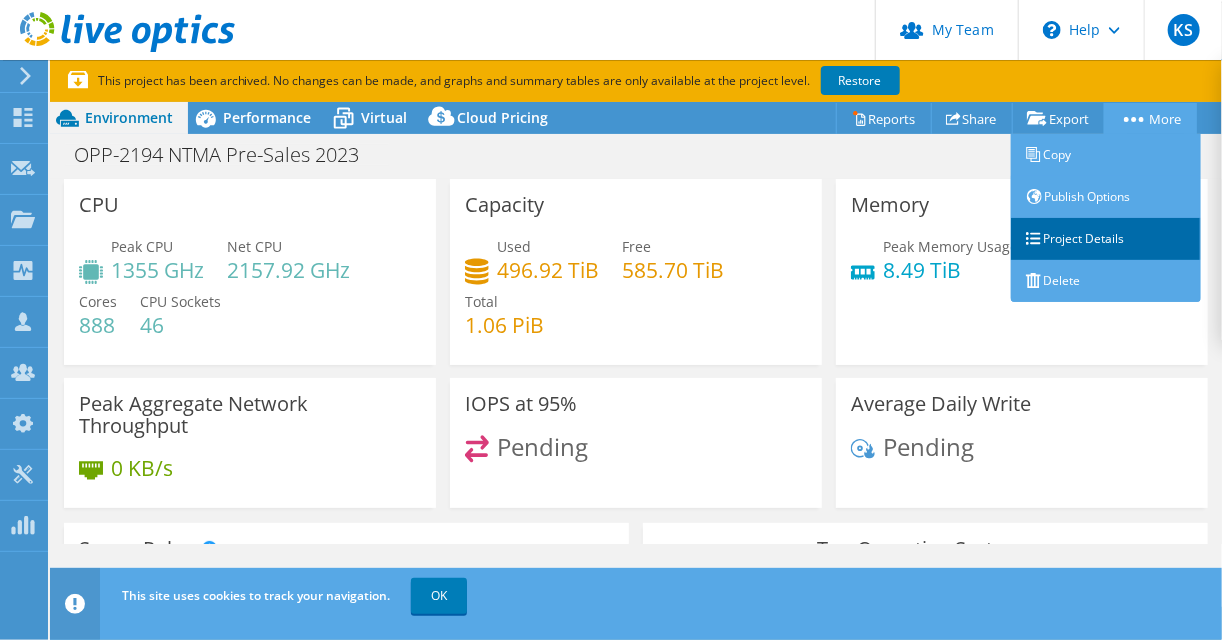 click on "Project Details" at bounding box center [1106, 239] 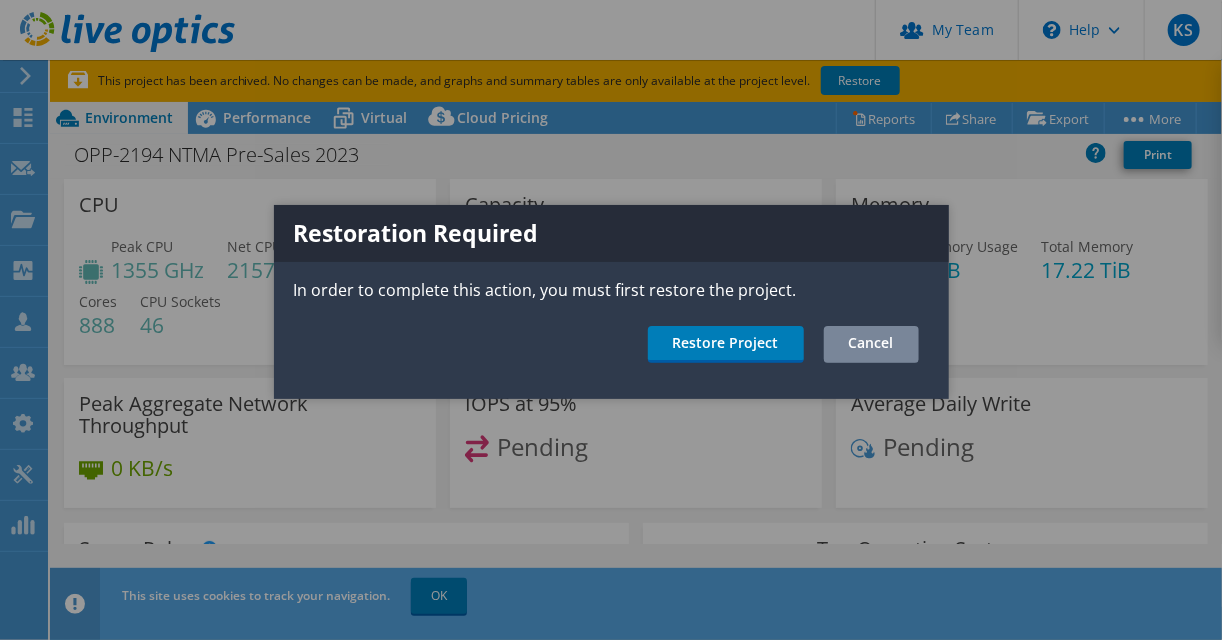 click on "Cancel" at bounding box center (871, 344) 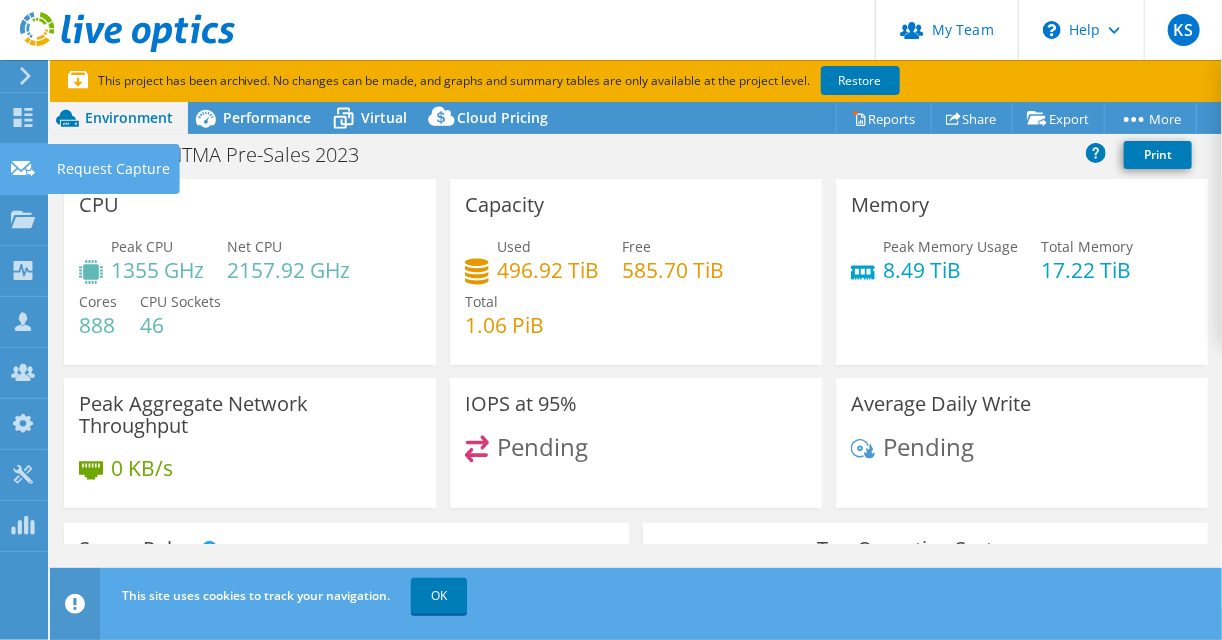 click on "Request Capture" at bounding box center (113, 169) 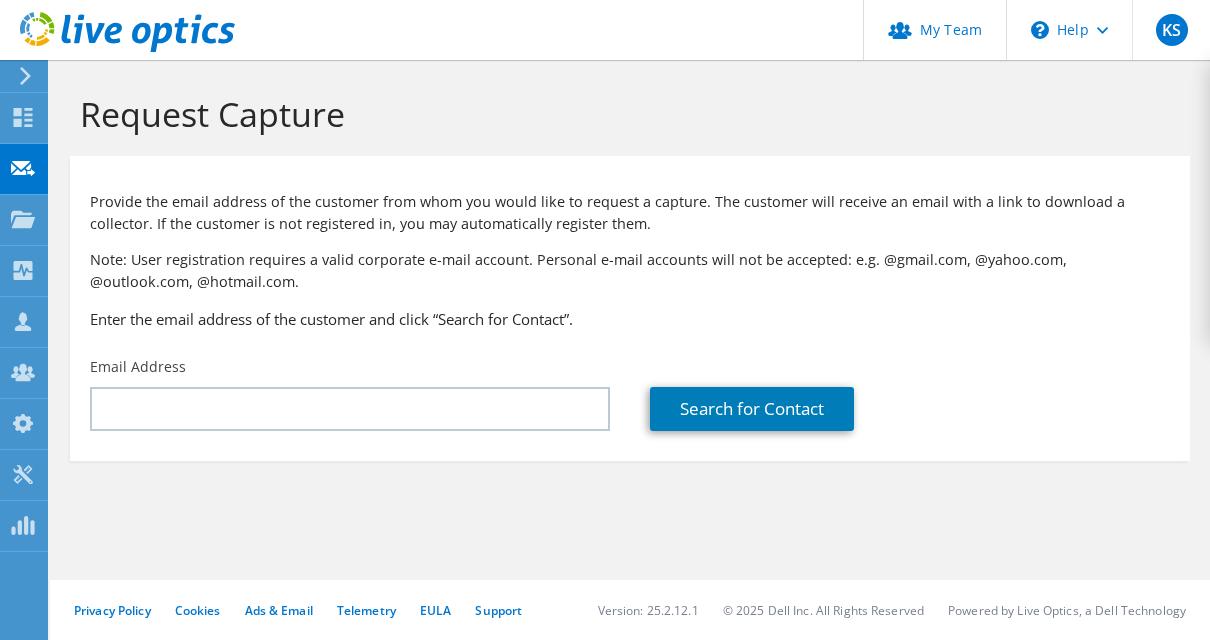 scroll, scrollTop: 0, scrollLeft: 0, axis: both 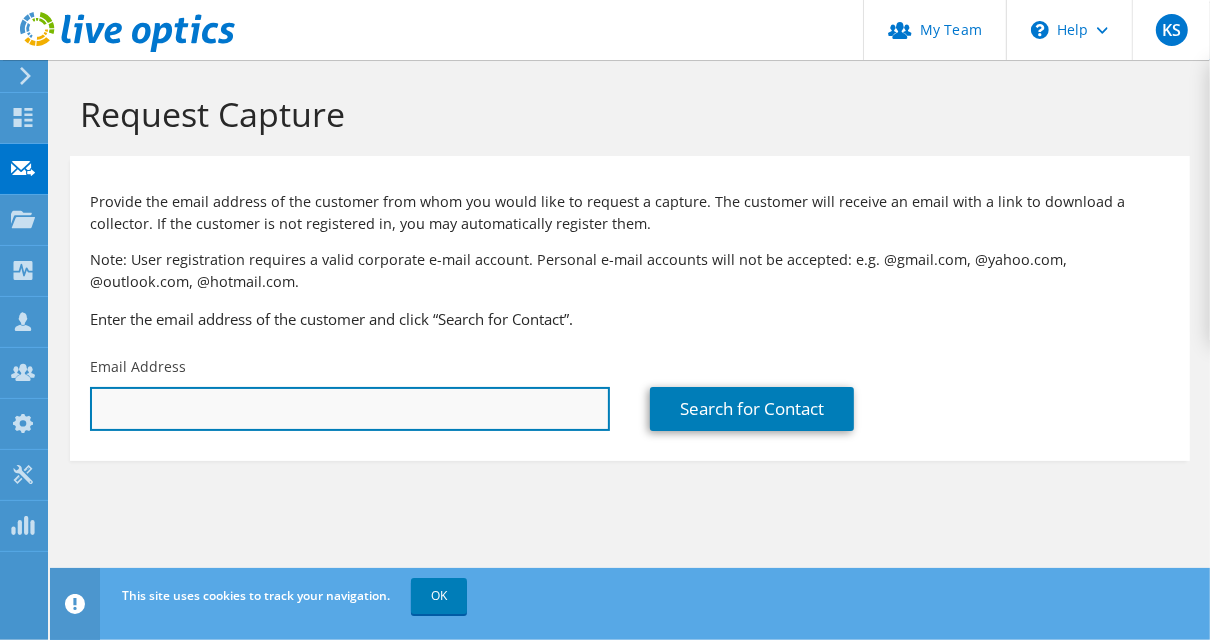 click at bounding box center [350, 409] 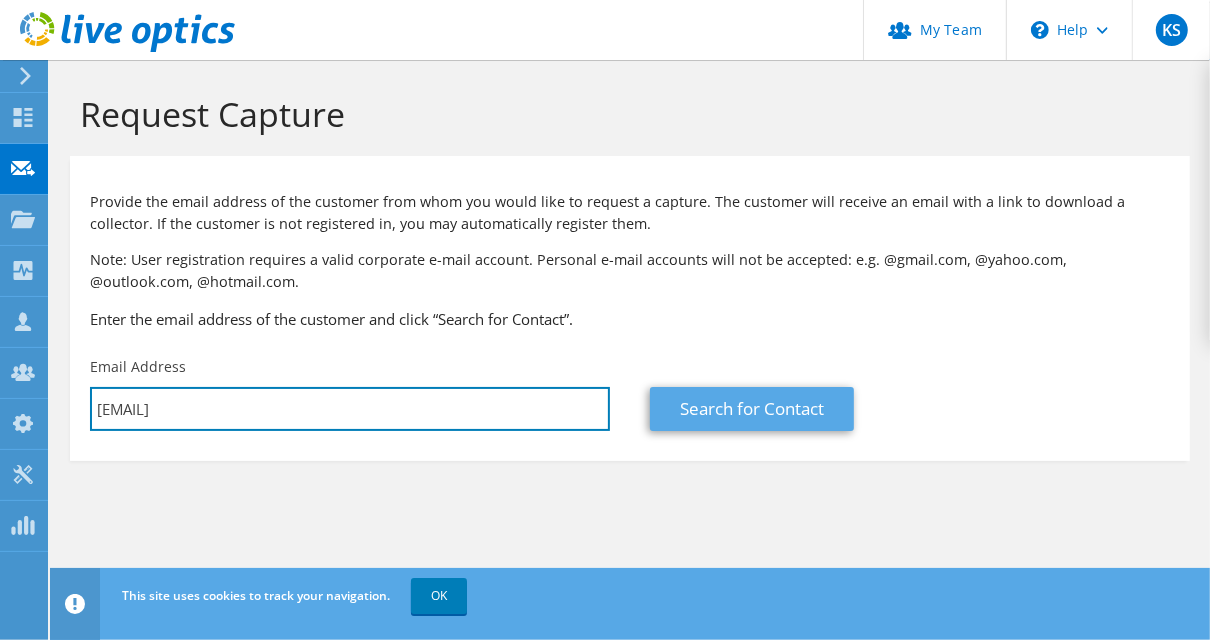 type on "richard.fegan@ntma.ie" 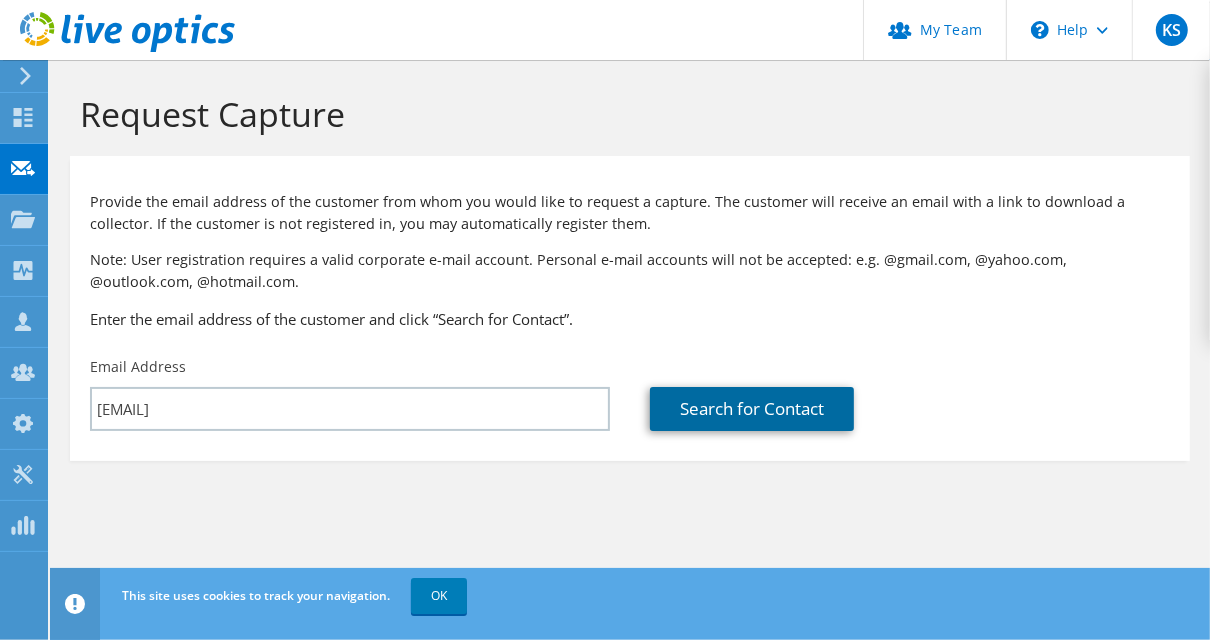 click on "Search for Contact" at bounding box center [752, 409] 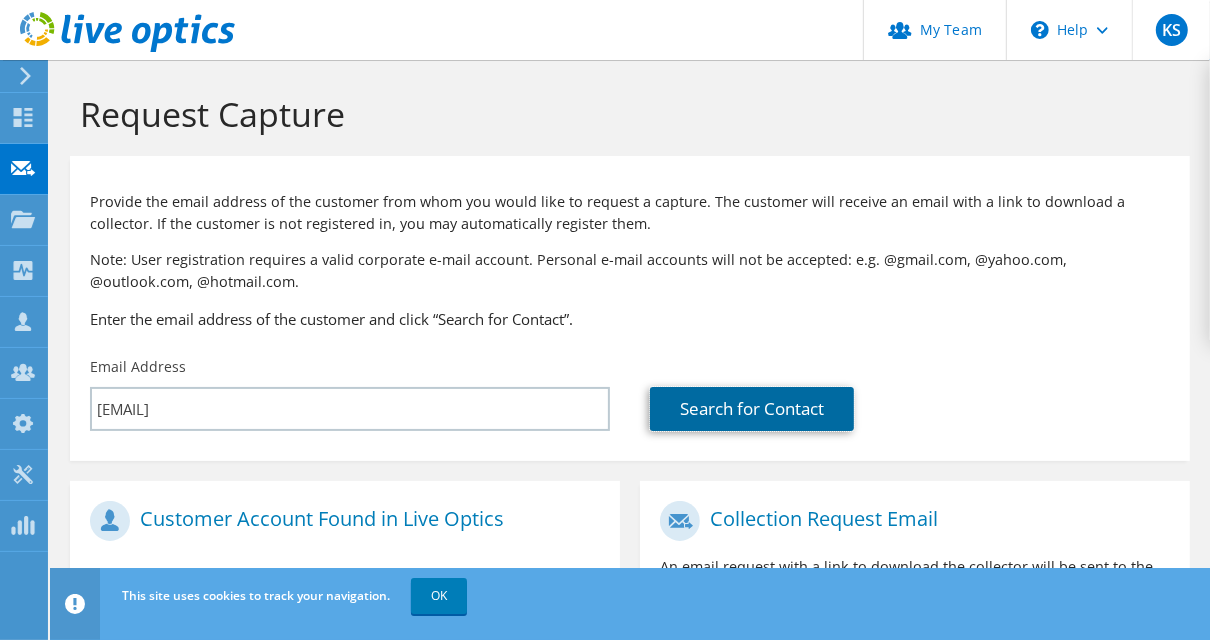 scroll, scrollTop: 520, scrollLeft: 0, axis: vertical 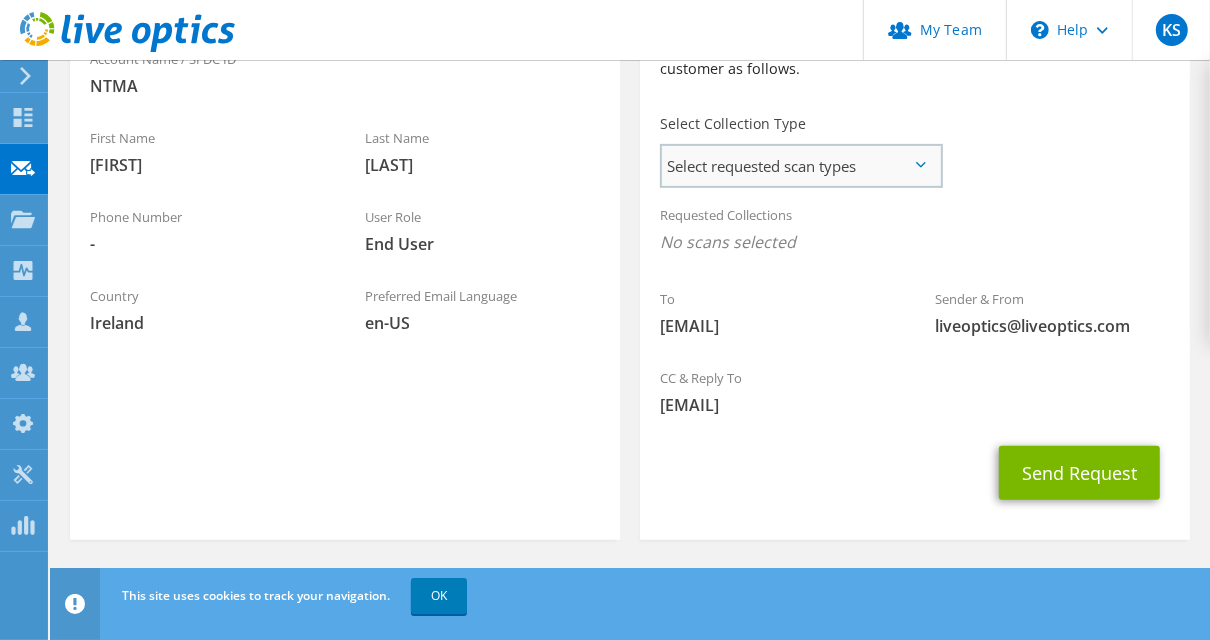 click on "Select requested scan types" at bounding box center [801, 166] 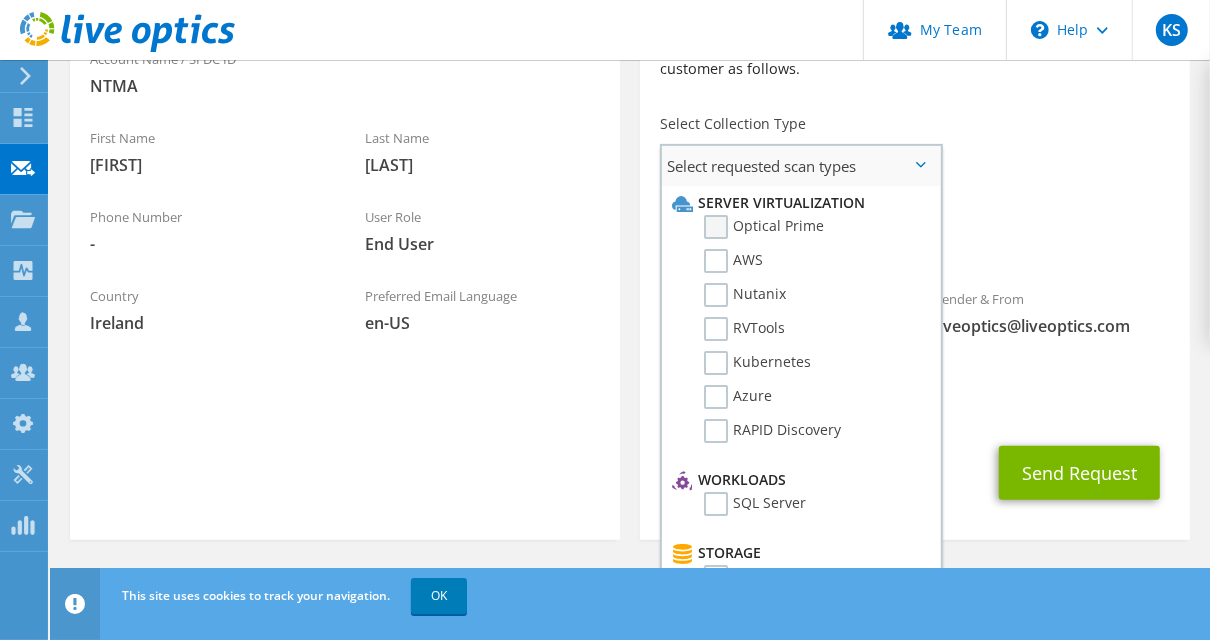 click on "Optical Prime" at bounding box center (764, 227) 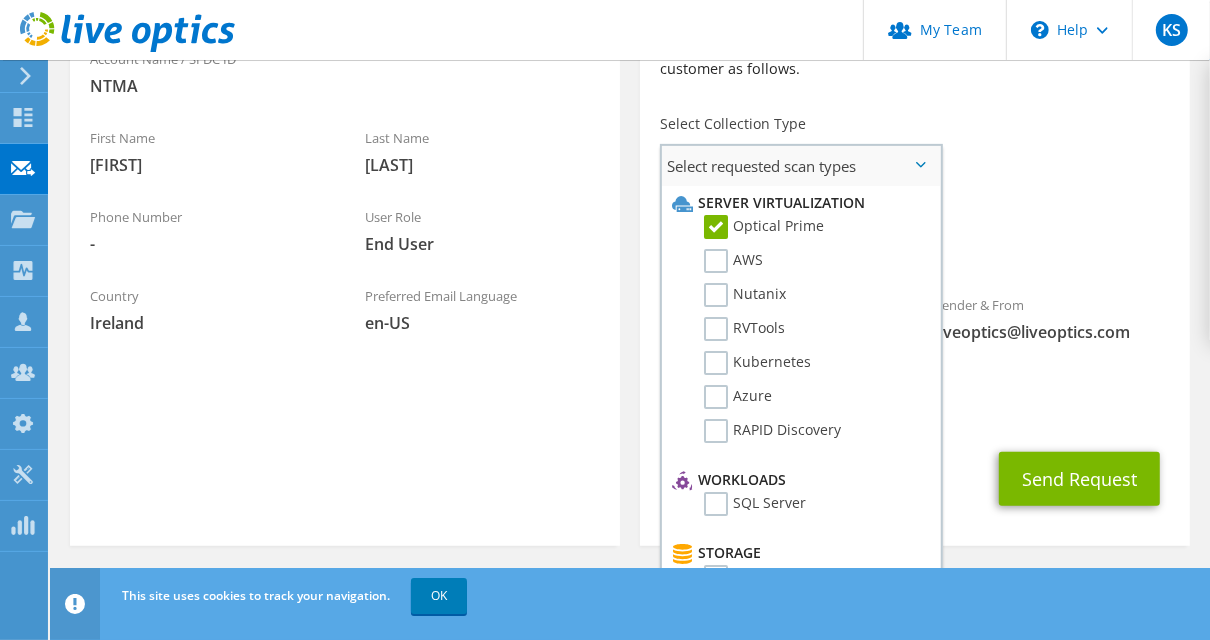 scroll, scrollTop: 349, scrollLeft: 0, axis: vertical 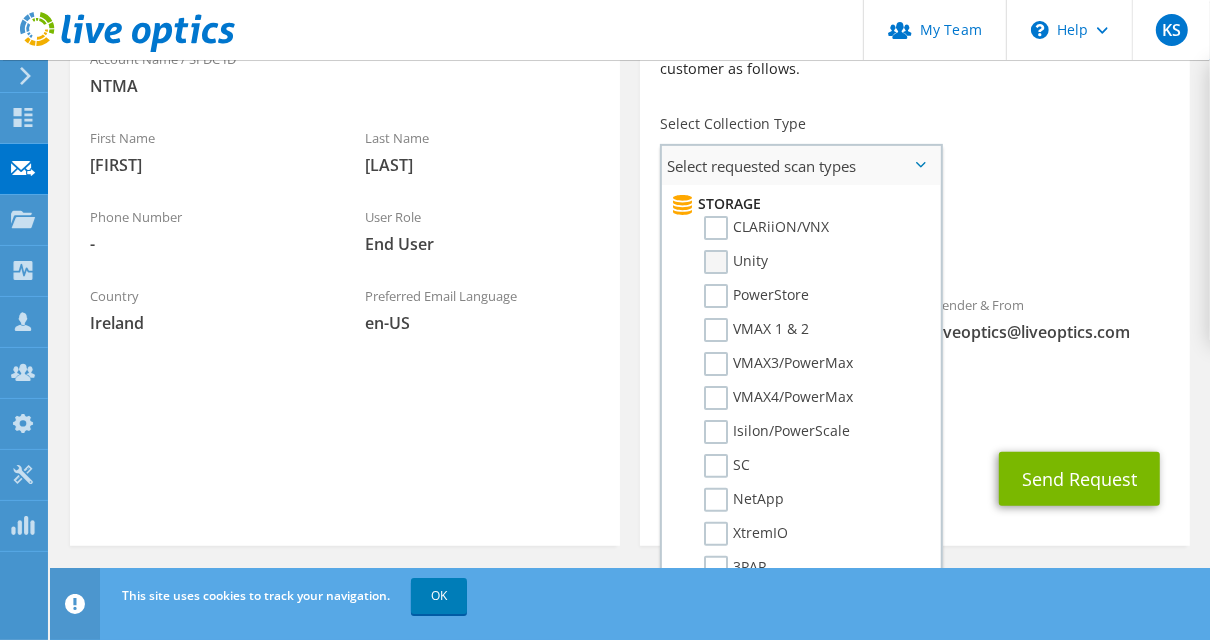 click on "Unity" at bounding box center [736, 262] 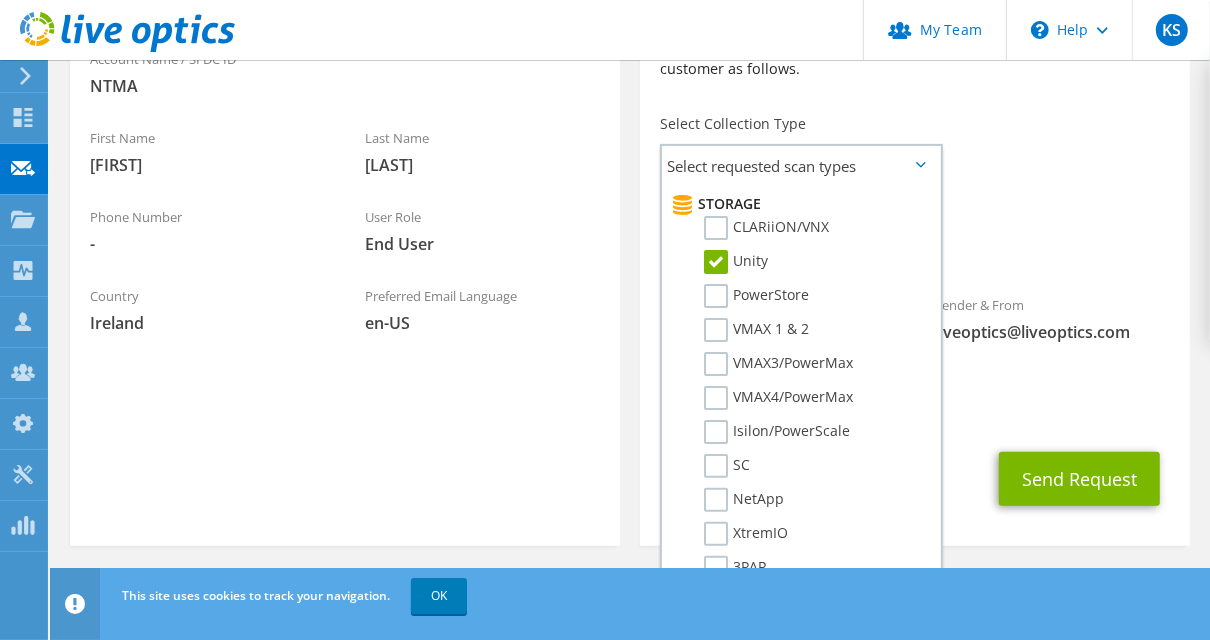 click on "Collection Request Email
An email request with a link to download the collector will be sent to the customer as follows.
Select Collection Type
Select requested scan types
Server Virtualization
Optical Prime
AWS Nutanix RVTools Azure" at bounding box center (915, 253) 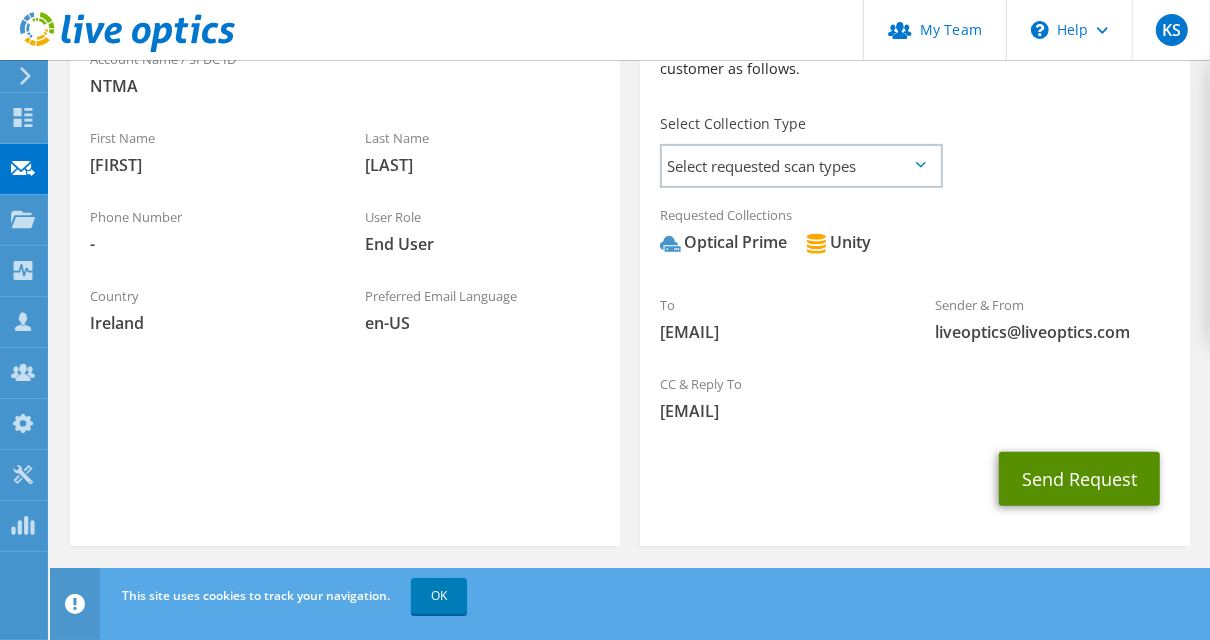 click on "Send Request" at bounding box center [1079, 479] 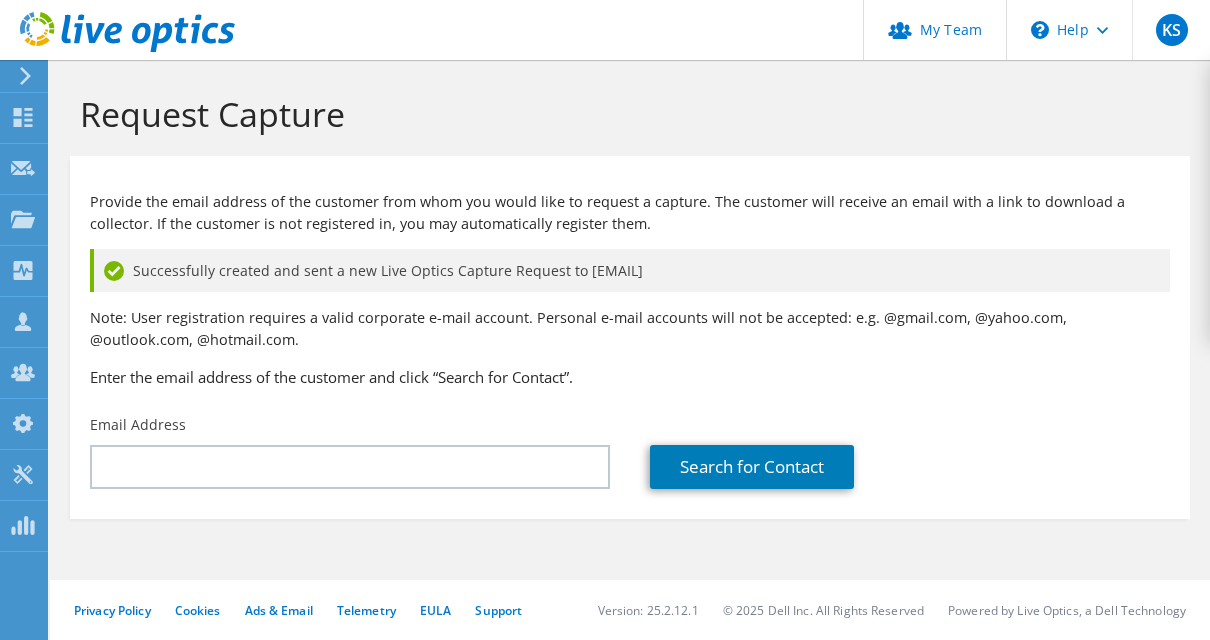 scroll, scrollTop: 0, scrollLeft: 0, axis: both 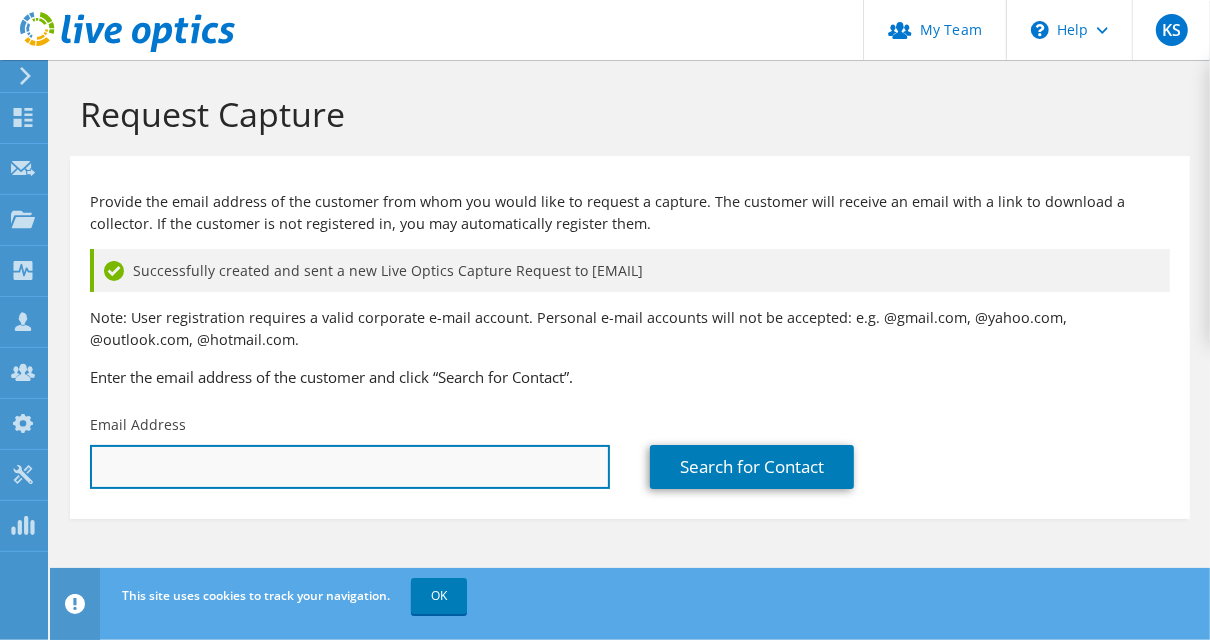 click at bounding box center (350, 467) 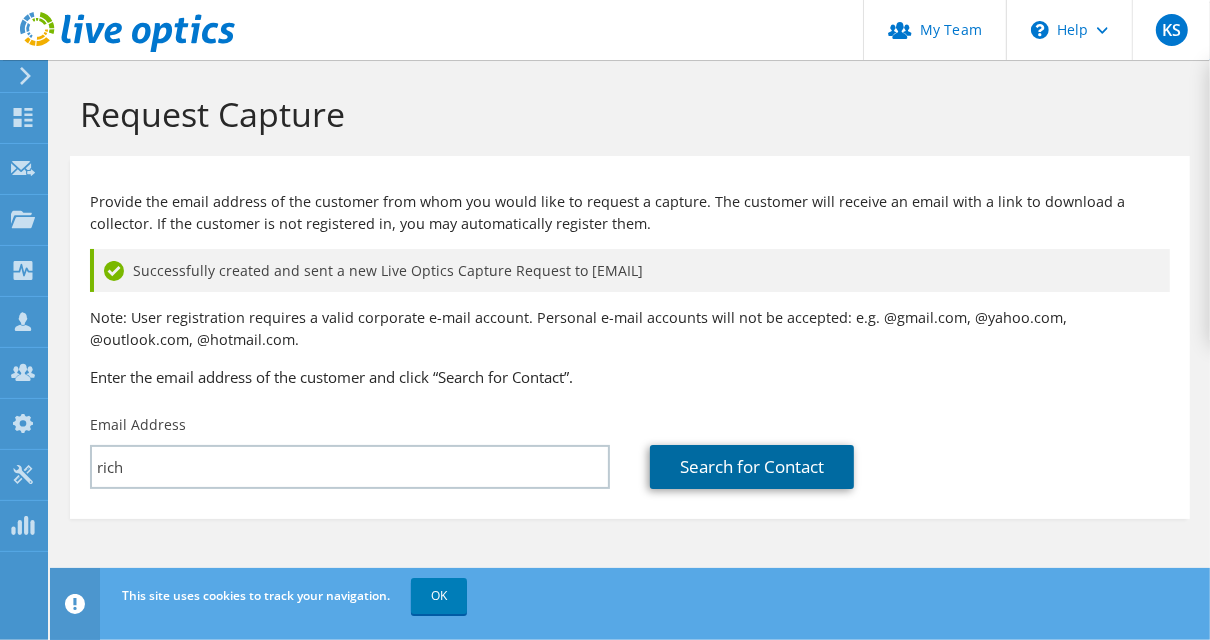 click on "Search for Contact" at bounding box center [752, 467] 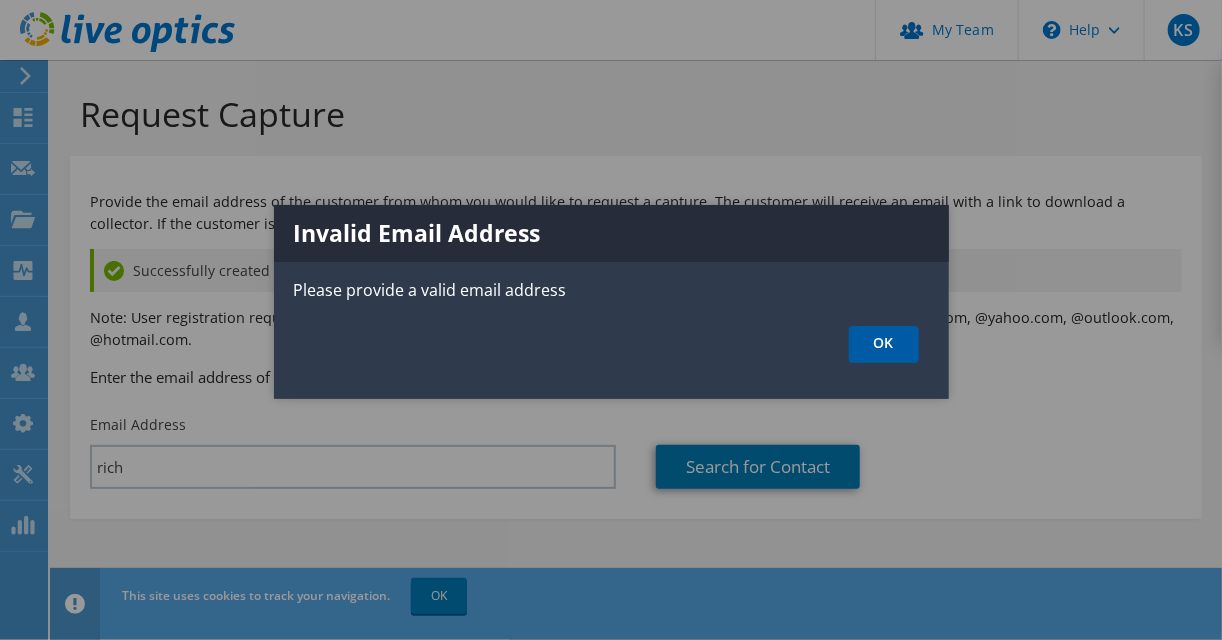 click on "OK" at bounding box center (884, 344) 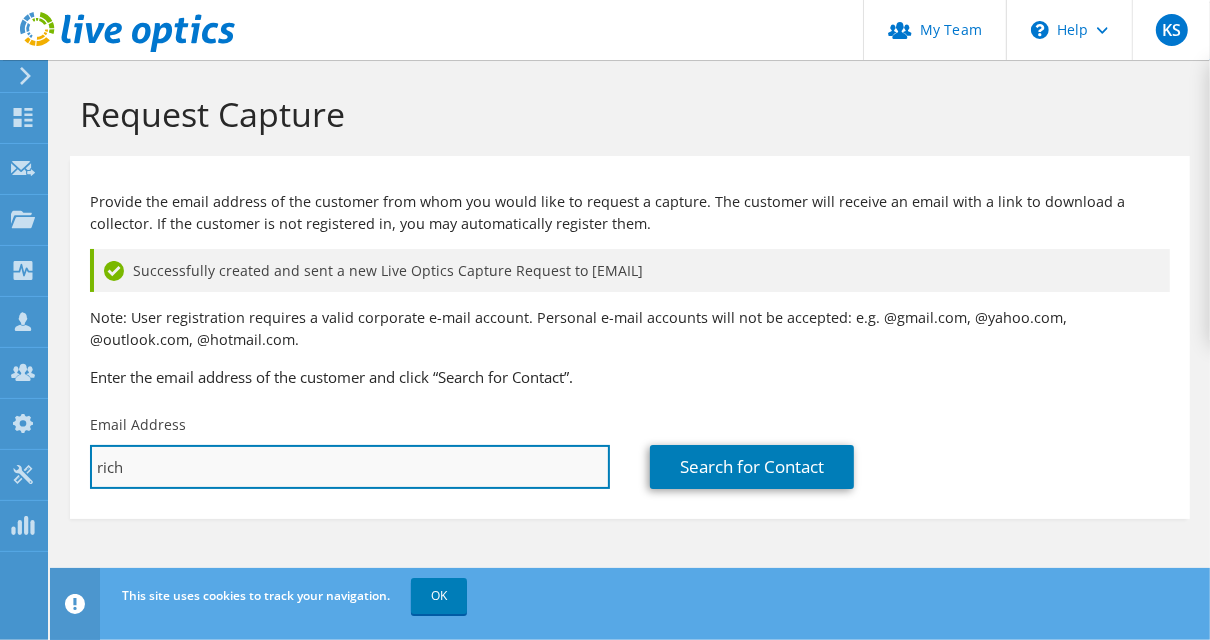 click on "rich" at bounding box center (350, 467) 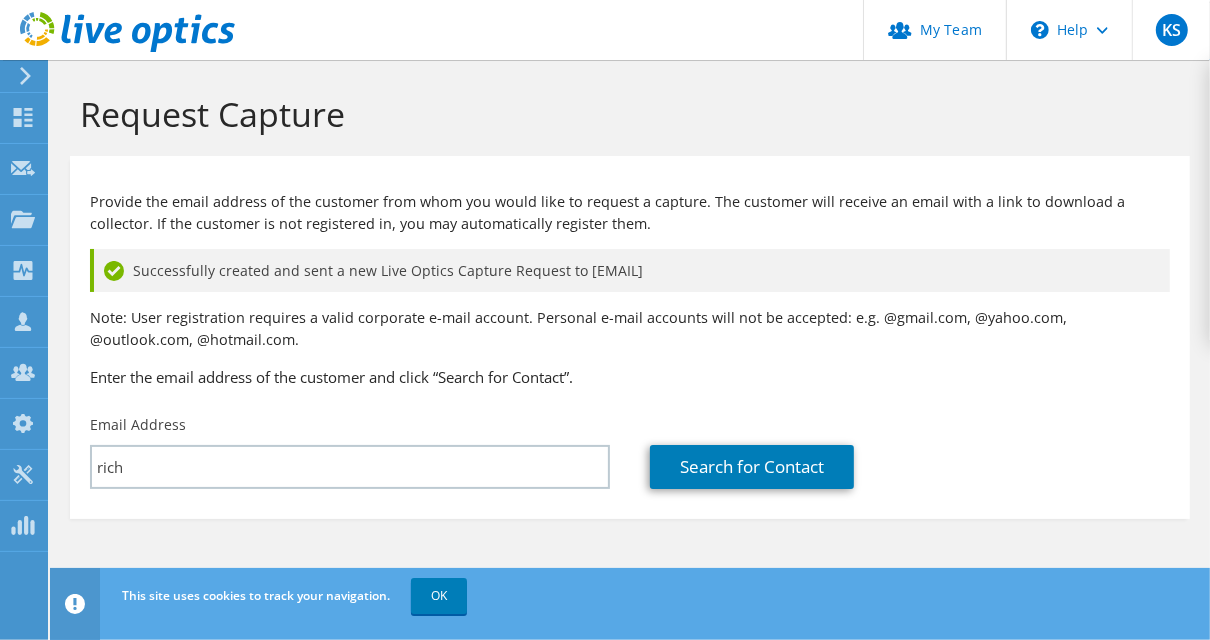 click on "Provide the email address of the customer from whom you would like to request a capture. The customer will receive an email with a link to download a collector. If the customer is not registered in, you may automatically register them.
Successfully created and sent a new Live Optics Capture Request to  richard.fegan@ntma.ie
Note: User registration requires a valid corporate e-mail account. Personal e-mail accounts will not be accepted: e.g. @gmail.com, @yahoo.com, @outlook.com, @hotmail.com.
Enter the email address of the customer and click “Search for Contact”.
Email Address" at bounding box center (630, 337) 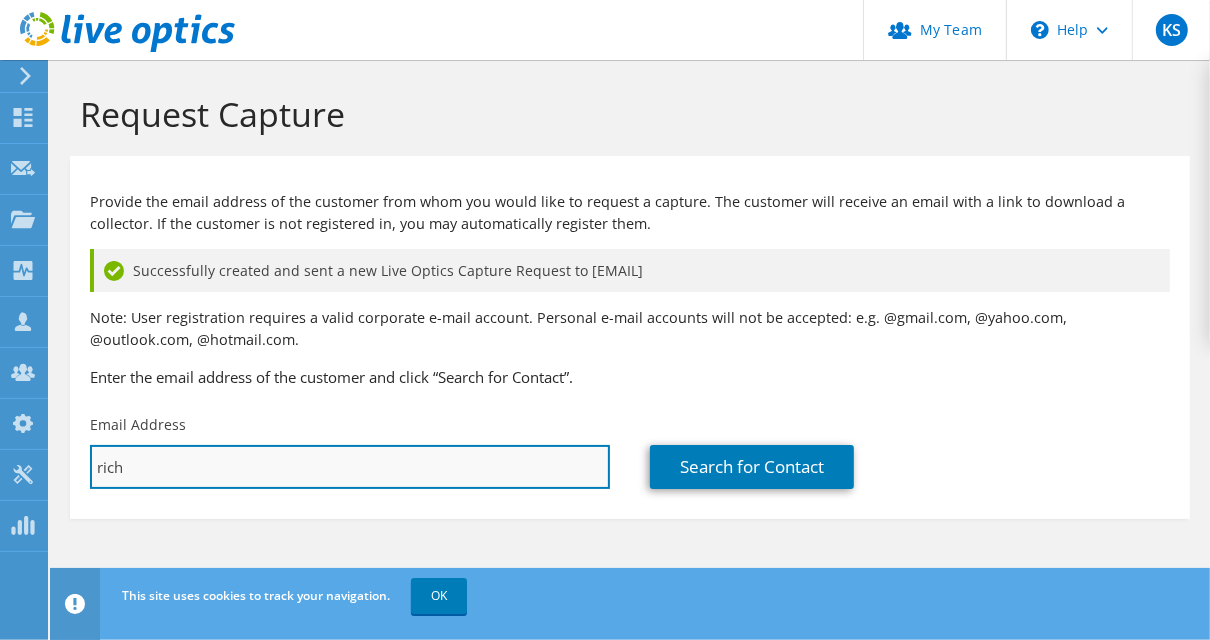 click on "rich" at bounding box center [350, 467] 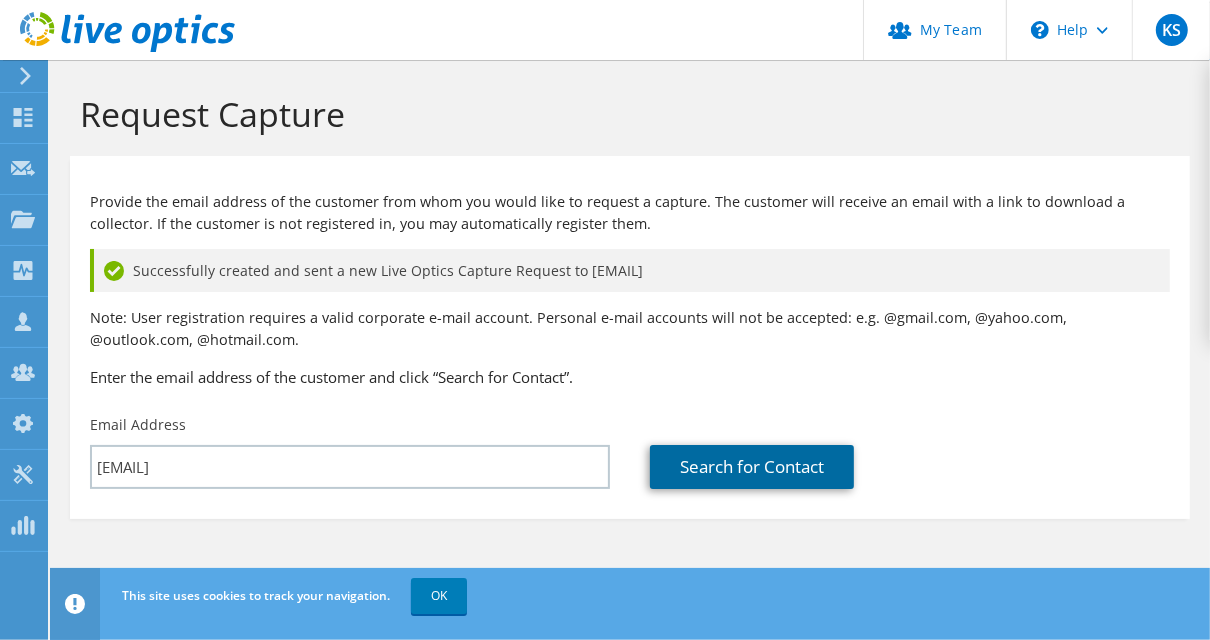click on "Search for Contact" at bounding box center [752, 467] 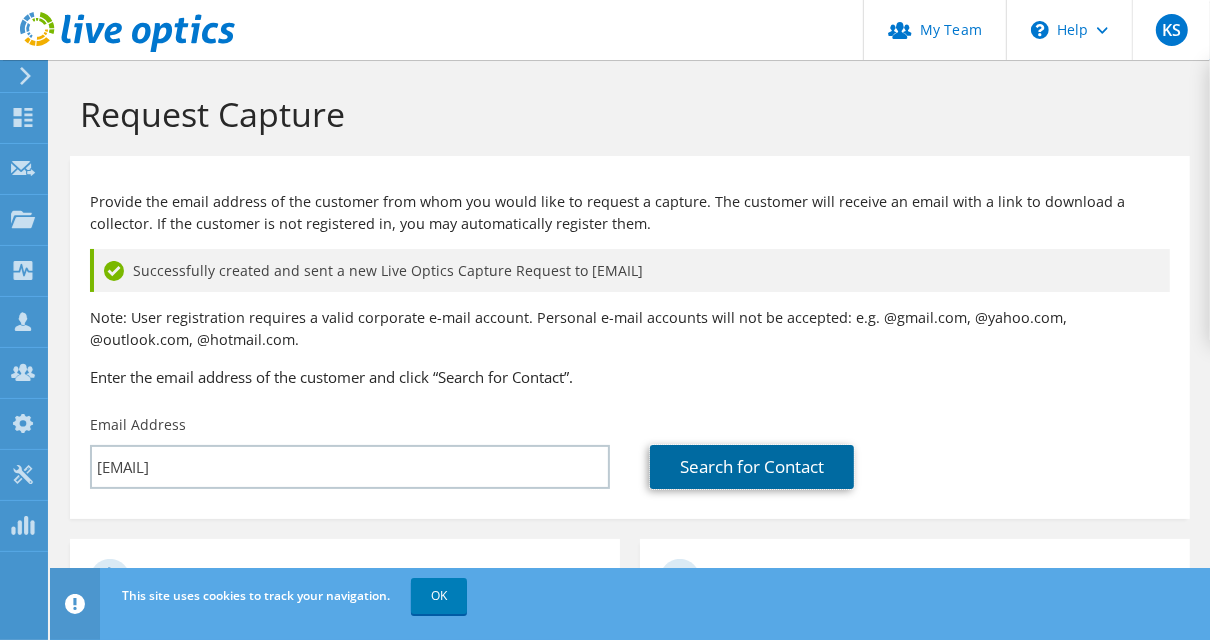 scroll, scrollTop: 560, scrollLeft: 0, axis: vertical 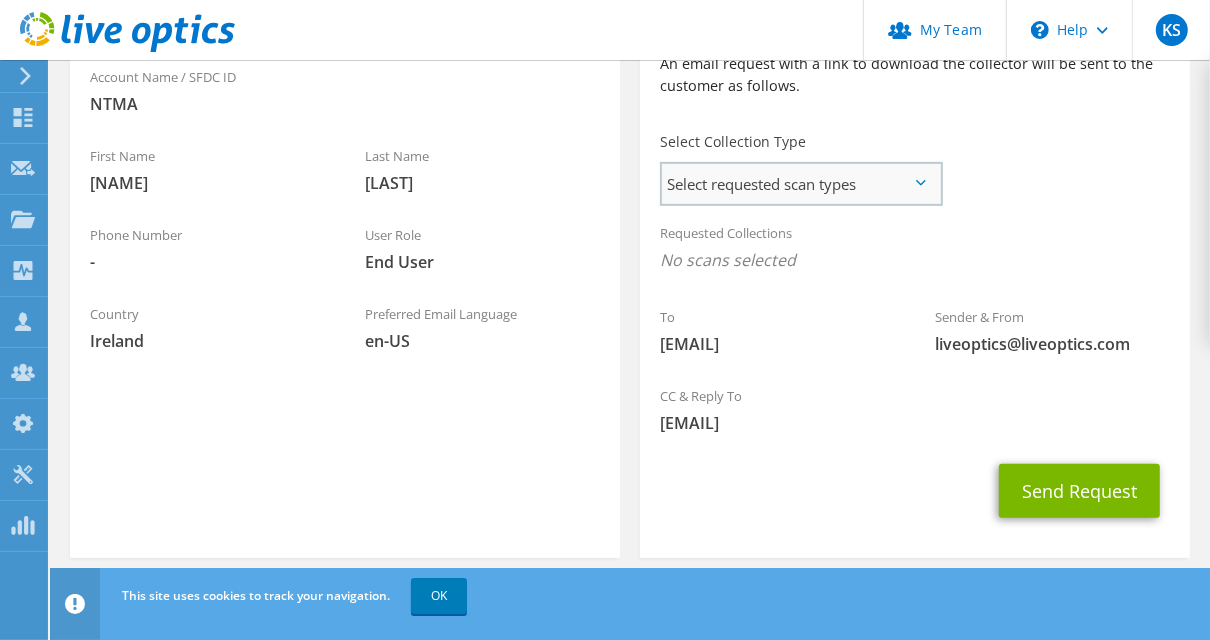 click on "Select requested scan types" at bounding box center [801, 184] 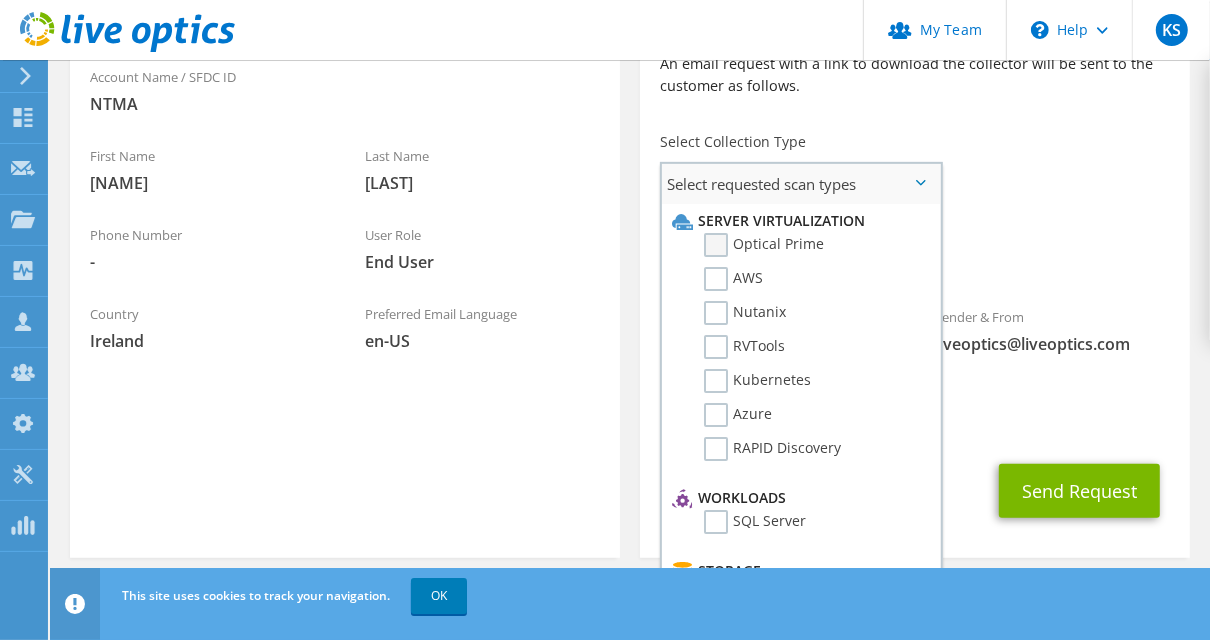 click on "Optical Prime" at bounding box center [764, 245] 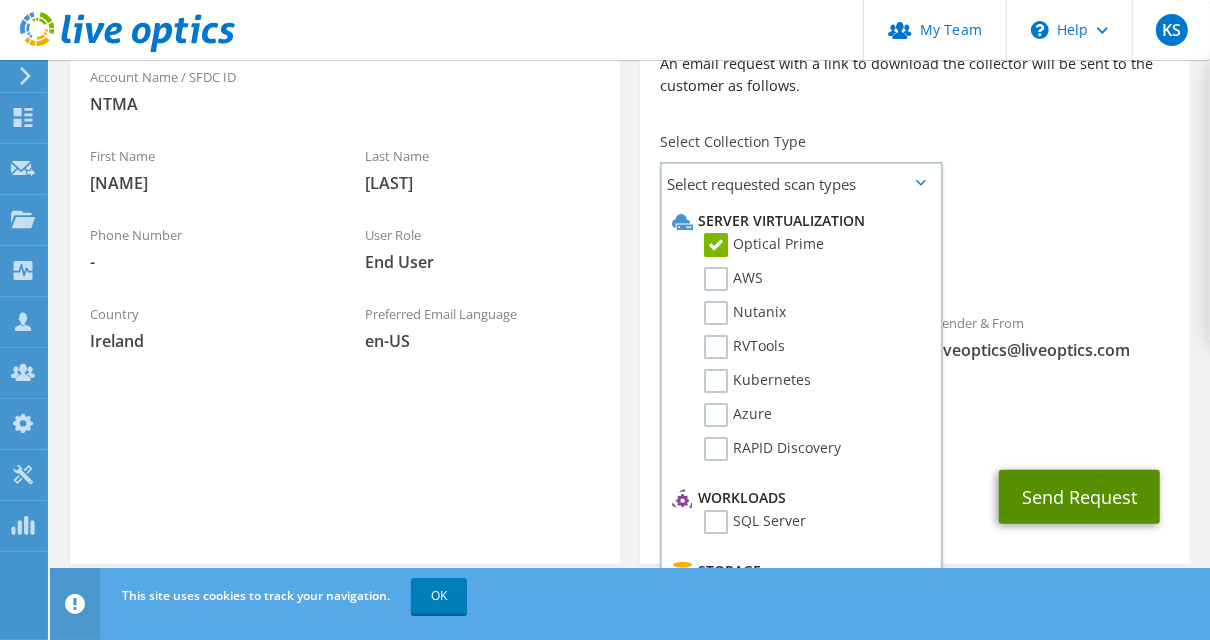 click on "Send Request" at bounding box center (1079, 497) 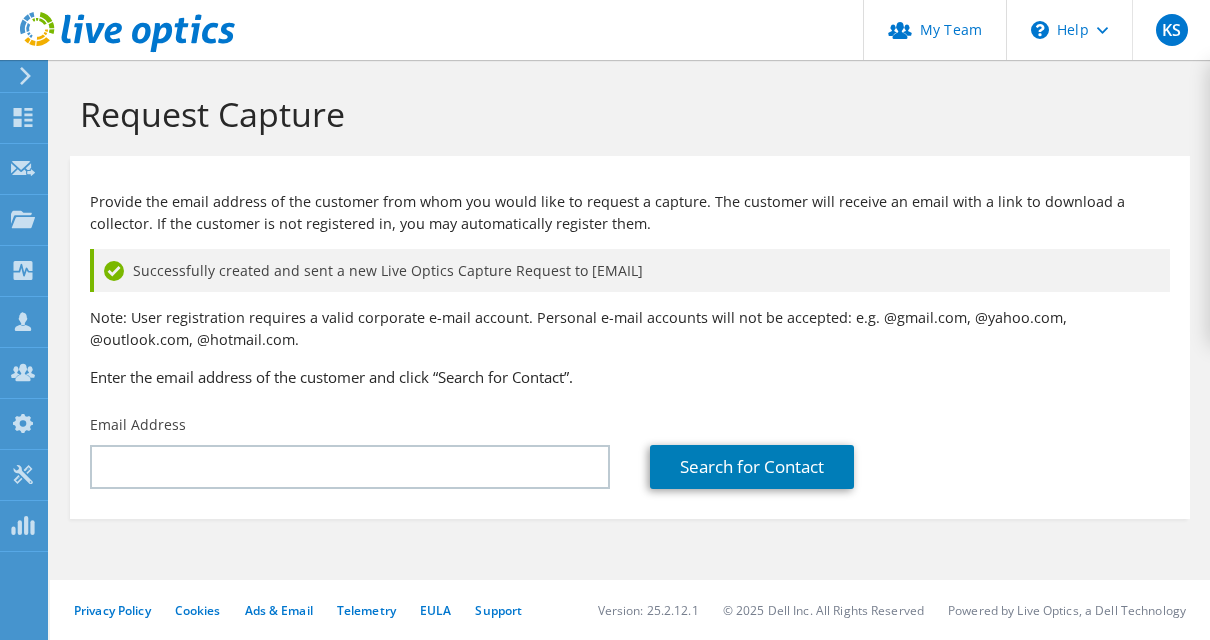 scroll, scrollTop: 0, scrollLeft: 0, axis: both 